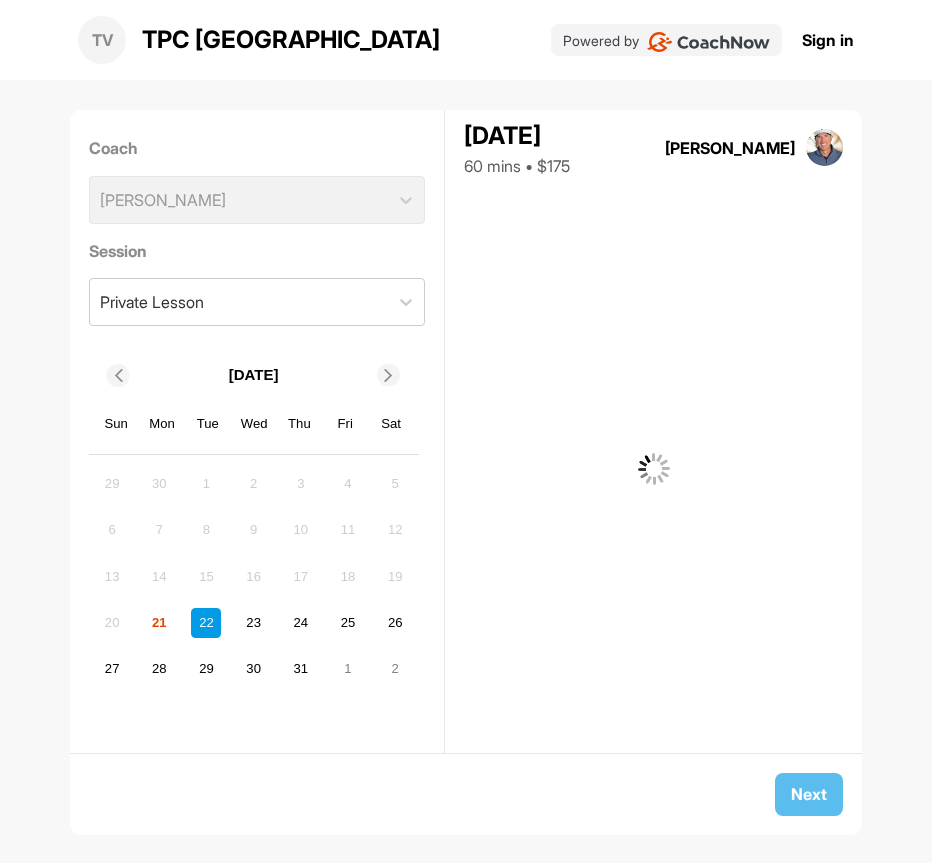 scroll, scrollTop: 0, scrollLeft: 0, axis: both 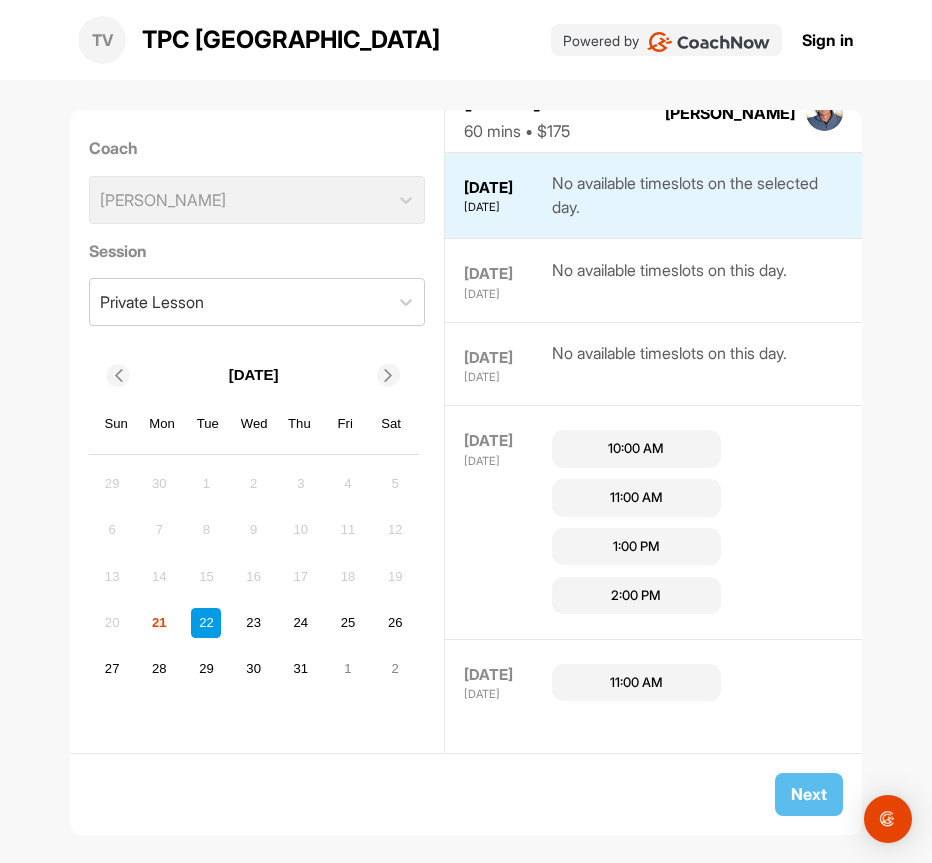 click on "10:00 AM" at bounding box center (636, 449) 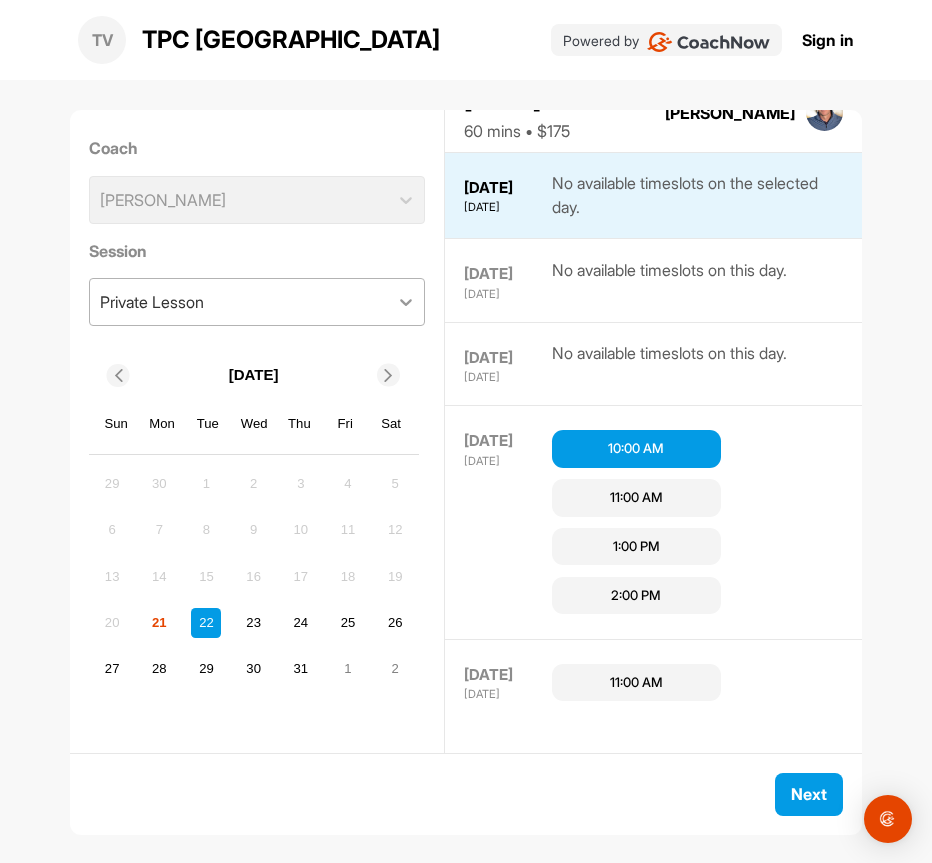 click at bounding box center (406, 302) 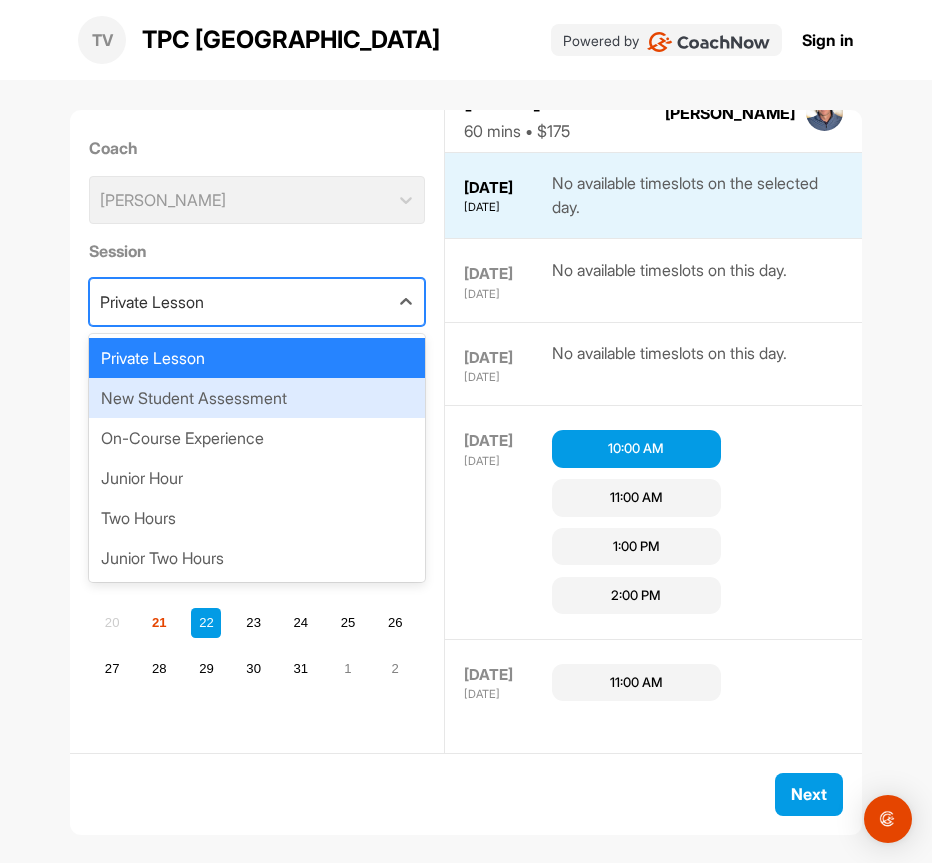 click on "New Student Assessment" at bounding box center (257, 398) 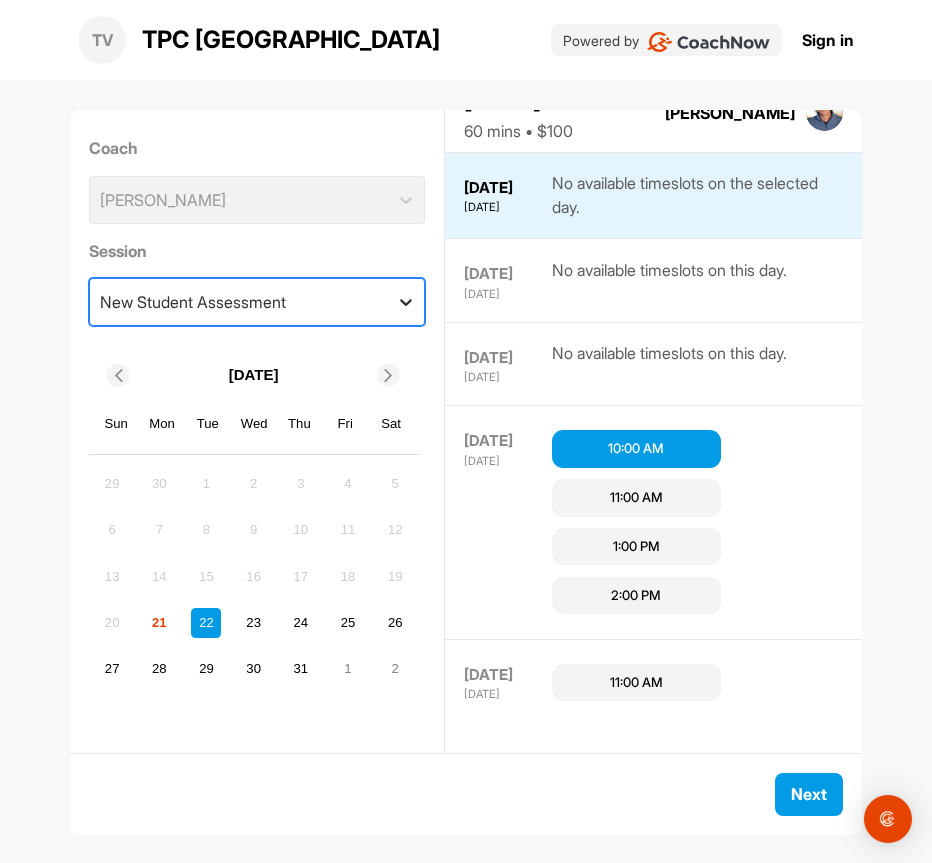 click at bounding box center [406, 302] 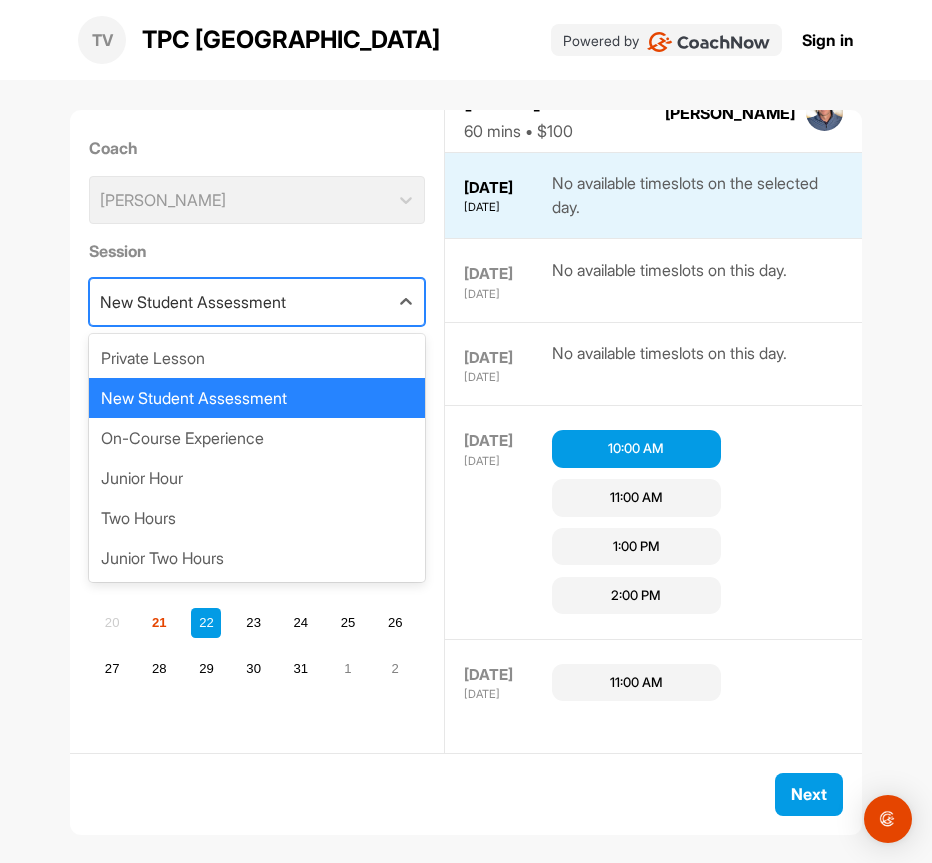 click on "New Student Assessment" at bounding box center [257, 398] 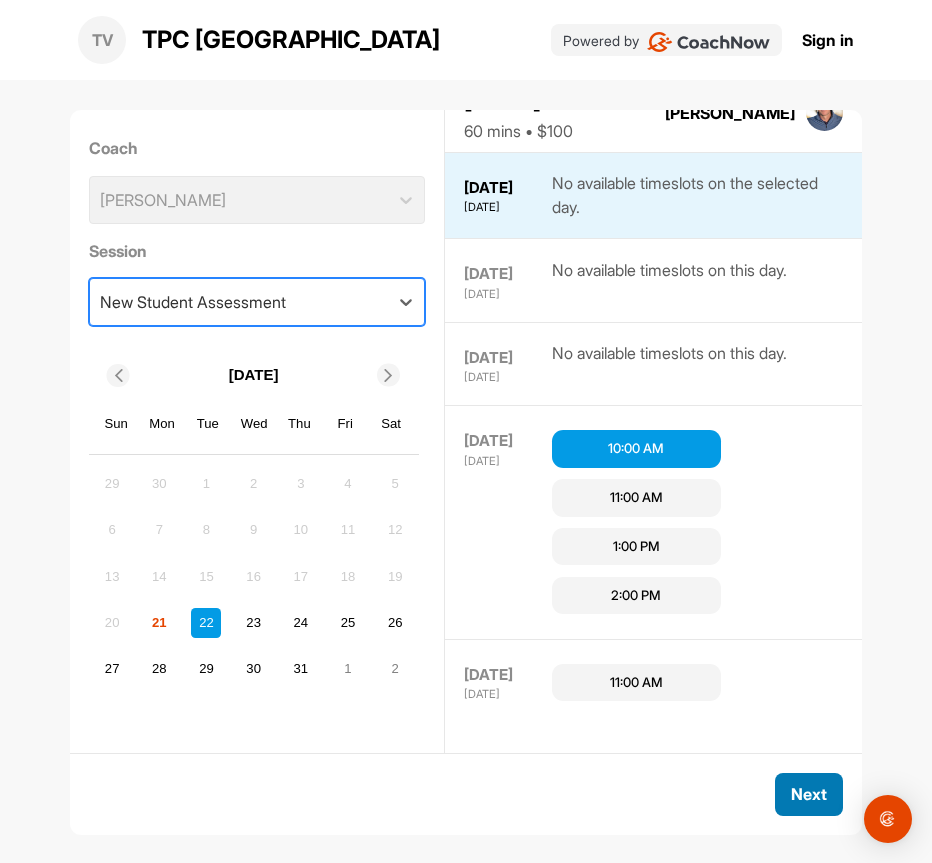 click on "Next" at bounding box center [809, 794] 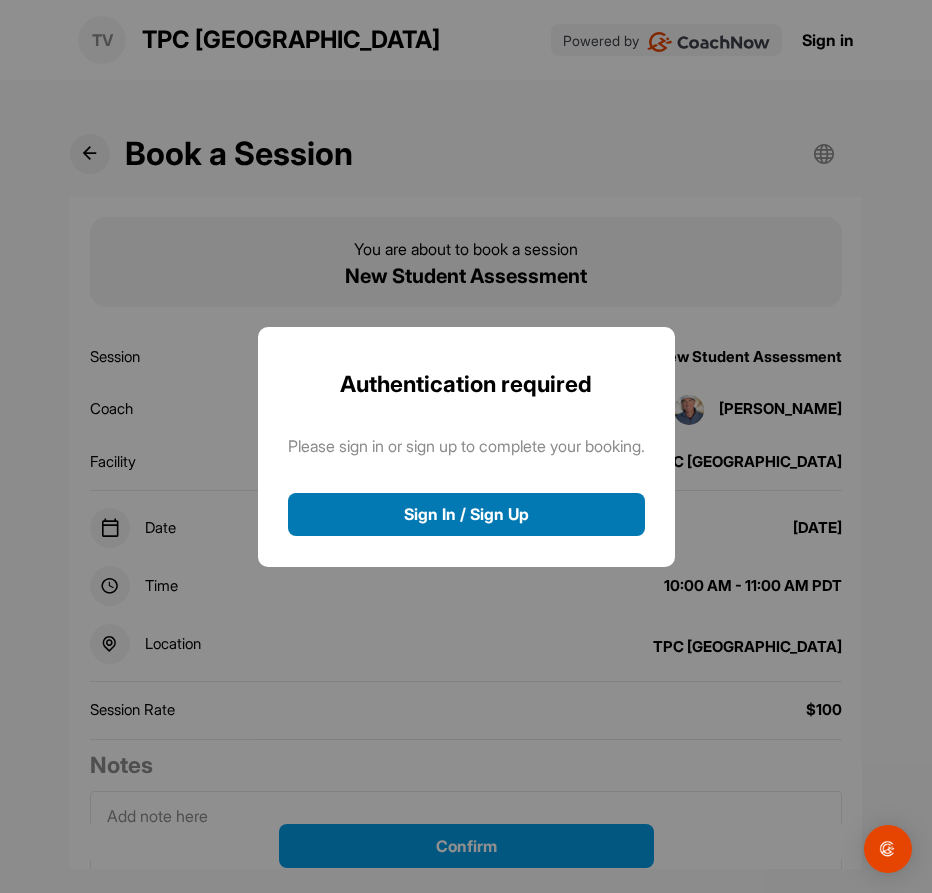 click on "Sign In / Sign Up" at bounding box center (466, 514) 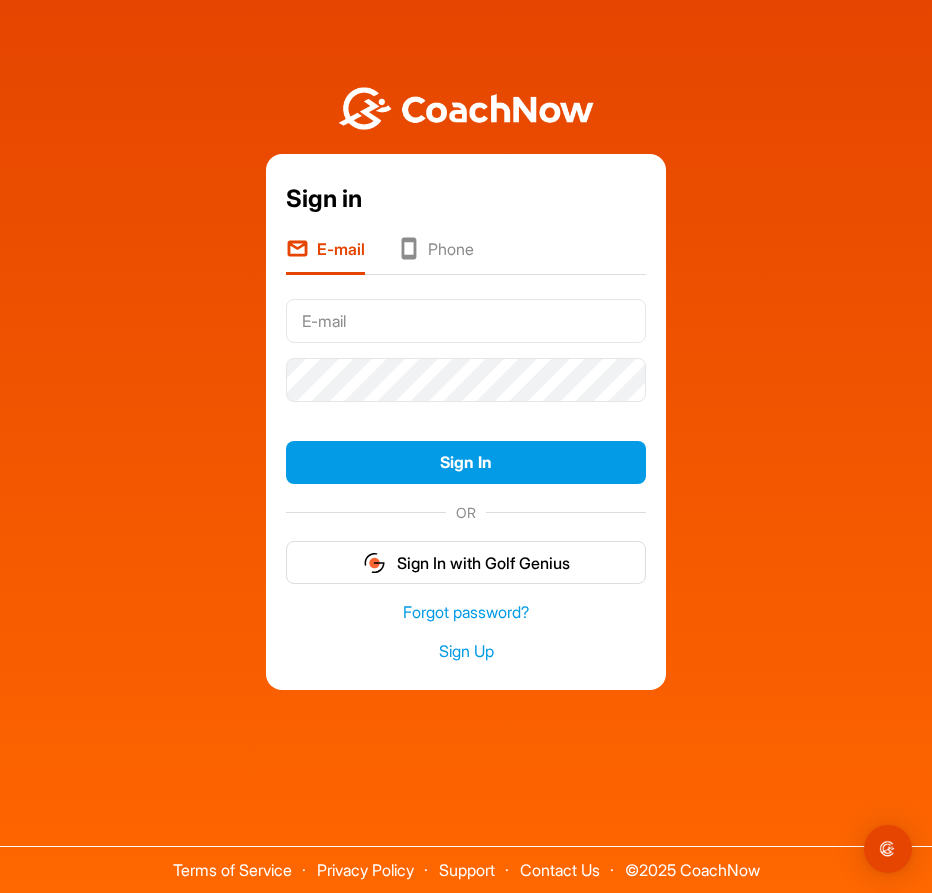 scroll, scrollTop: 0, scrollLeft: 0, axis: both 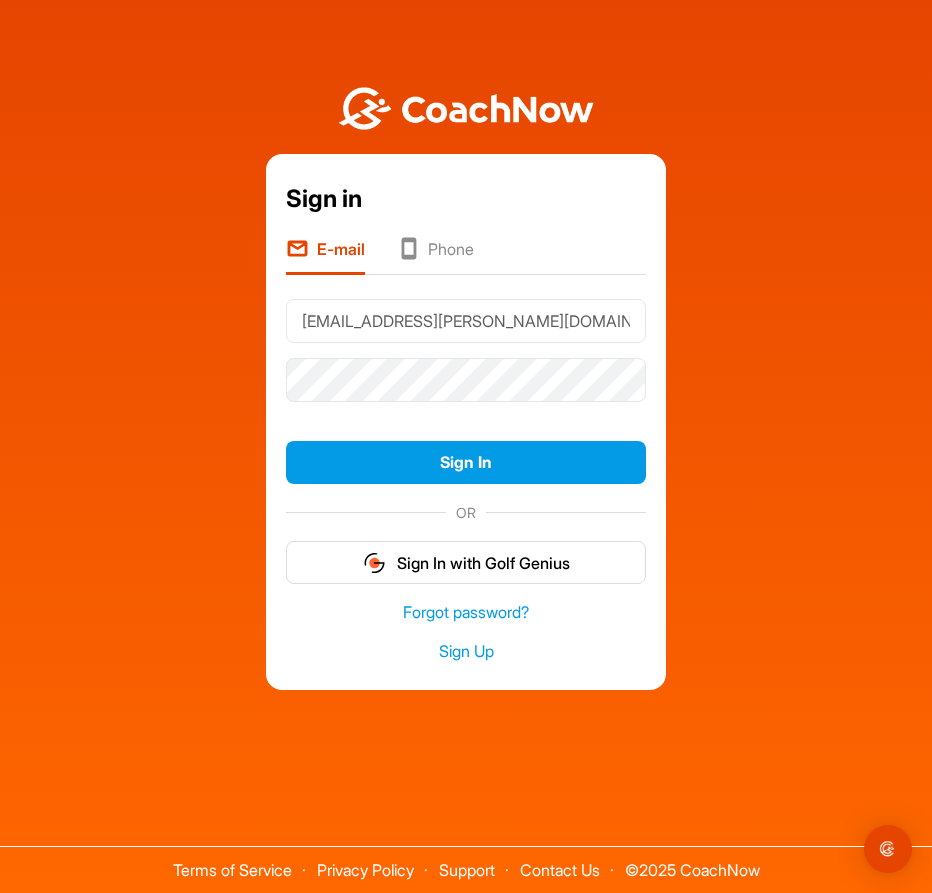 type on "jake.d.burkett@gmail.com" 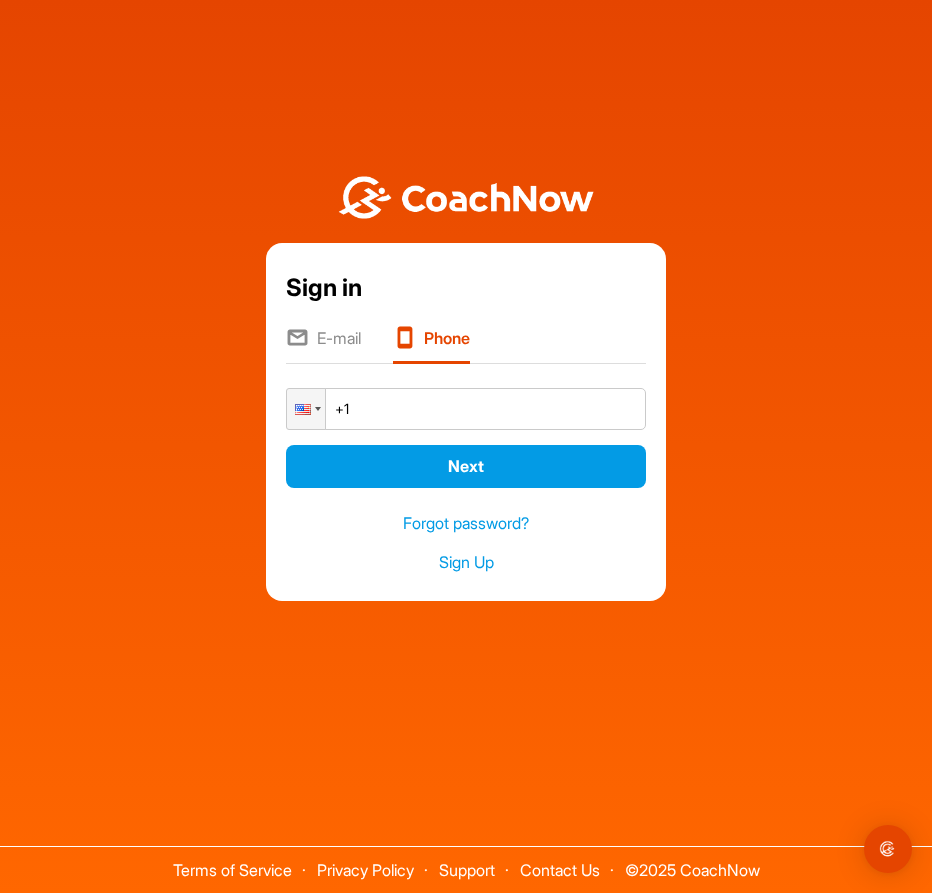 click on "E-mail" at bounding box center (323, 345) 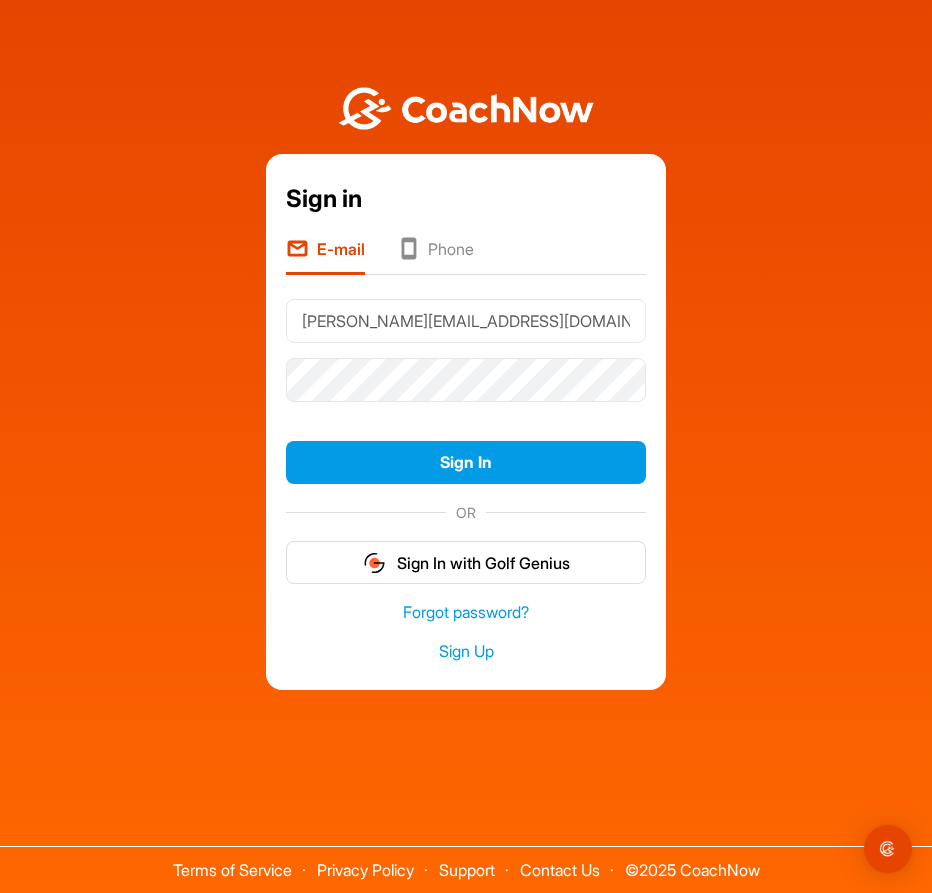 type on "[PERSON_NAME][EMAIL_ADDRESS][DOMAIN_NAME]" 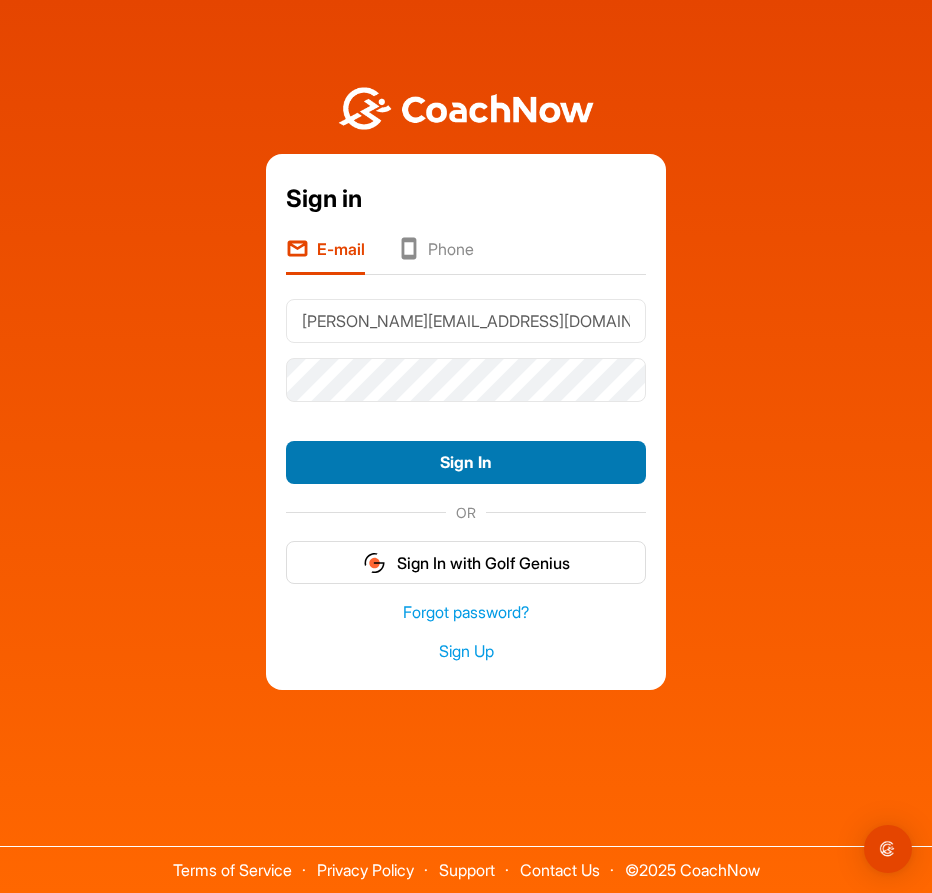 click on "Sign In" at bounding box center (466, 462) 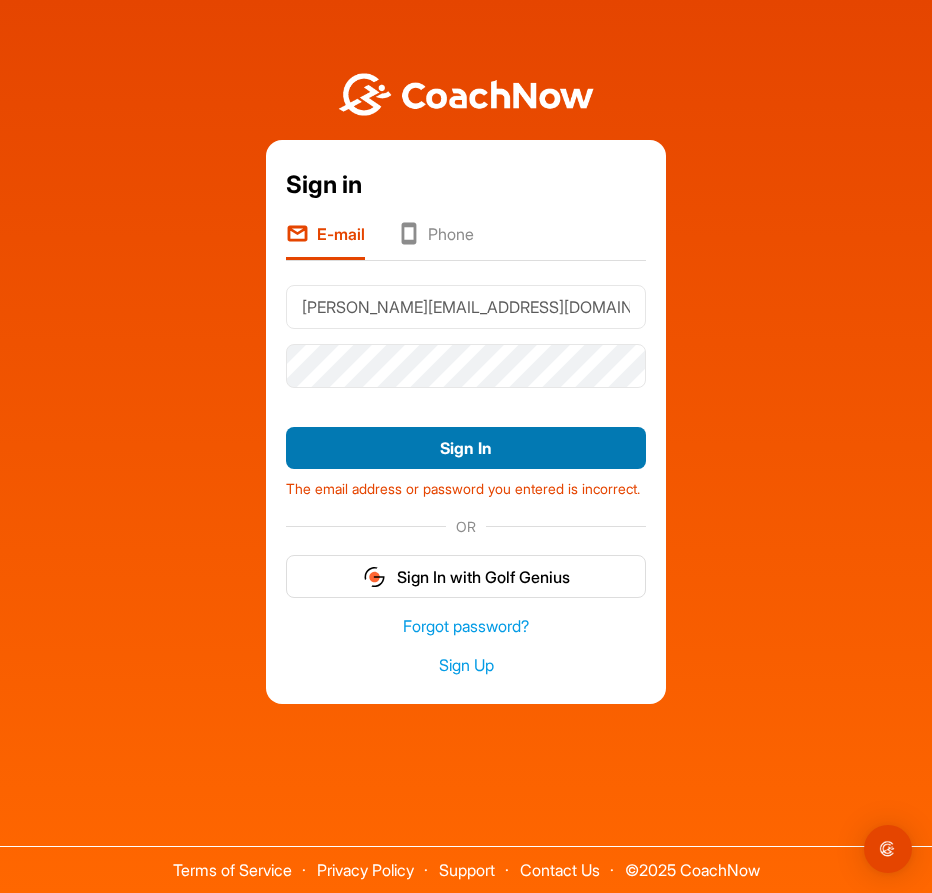 click on "Sign In" at bounding box center [466, 448] 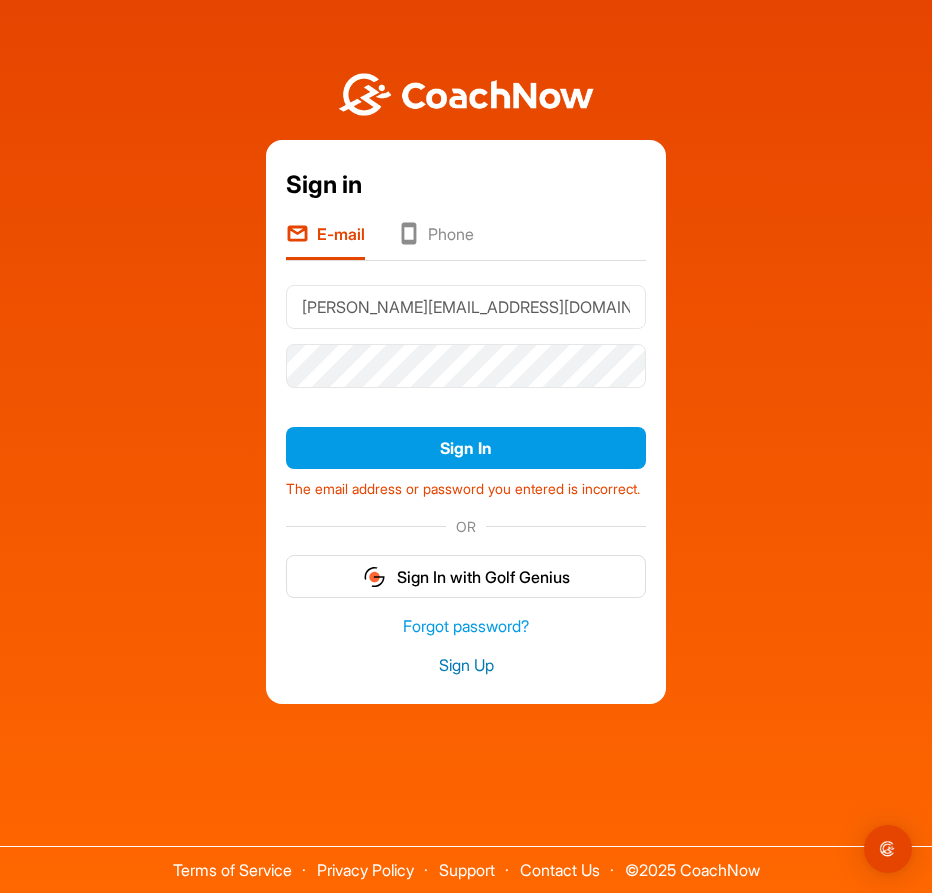 click on "Sign Up" at bounding box center (466, 665) 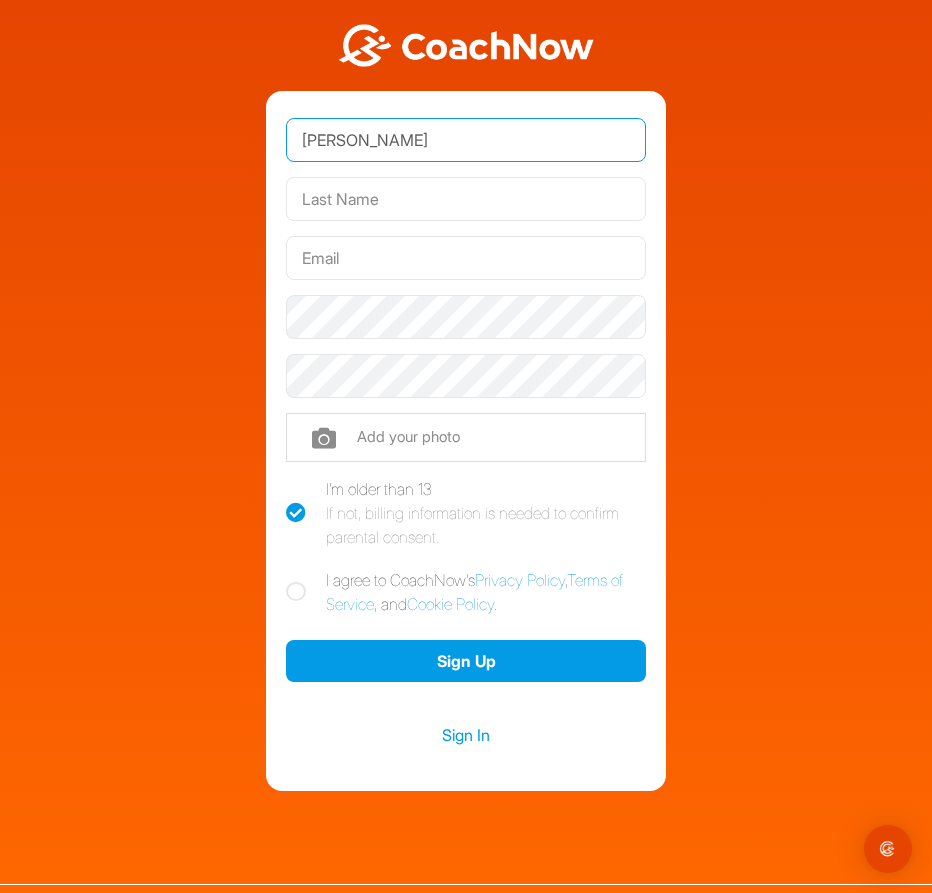 type on "Jake" 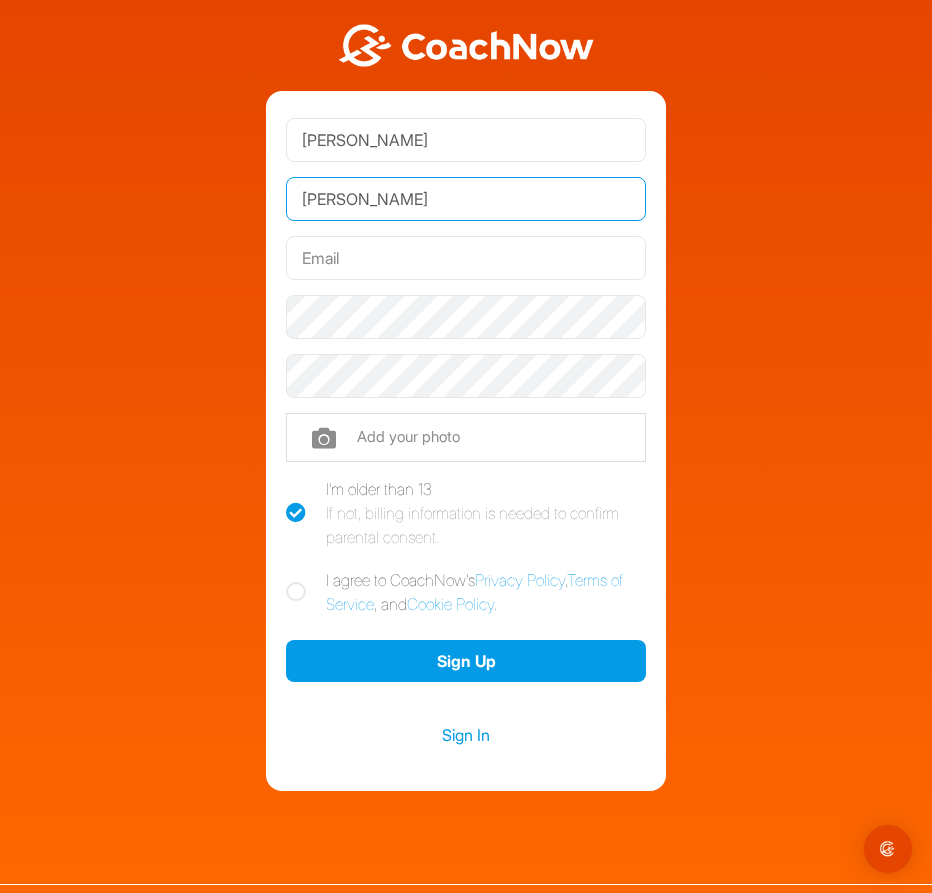type on "[PERSON_NAME]" 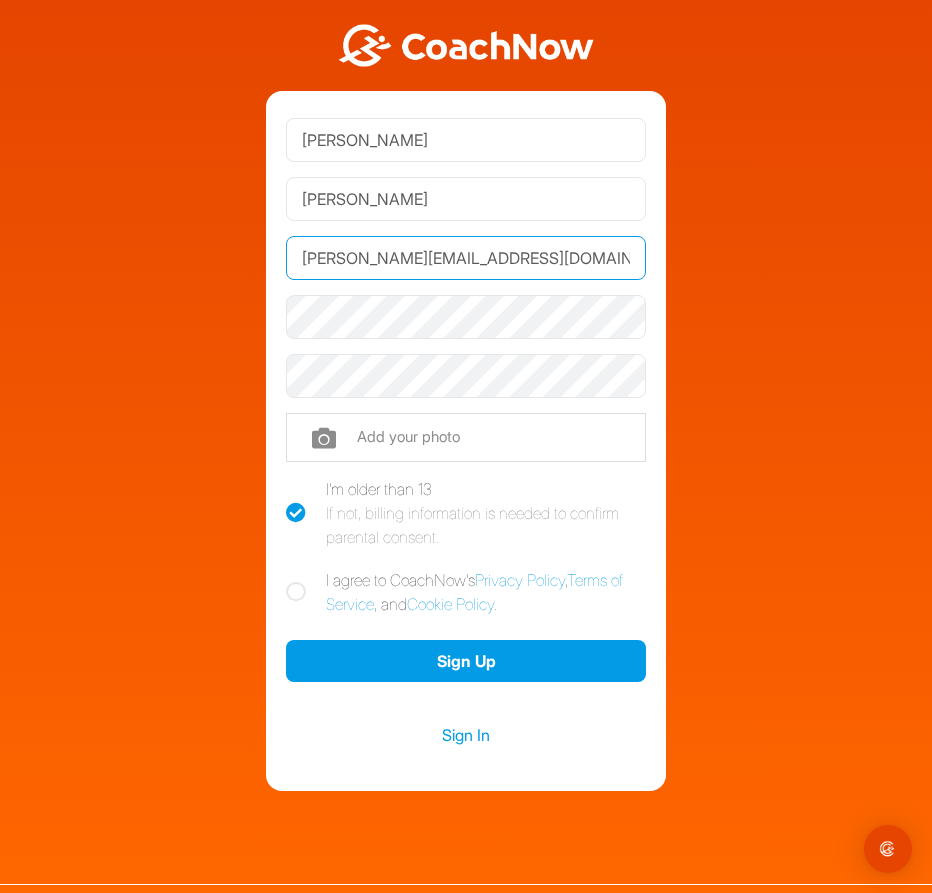 type on "jake@jbrelv.com" 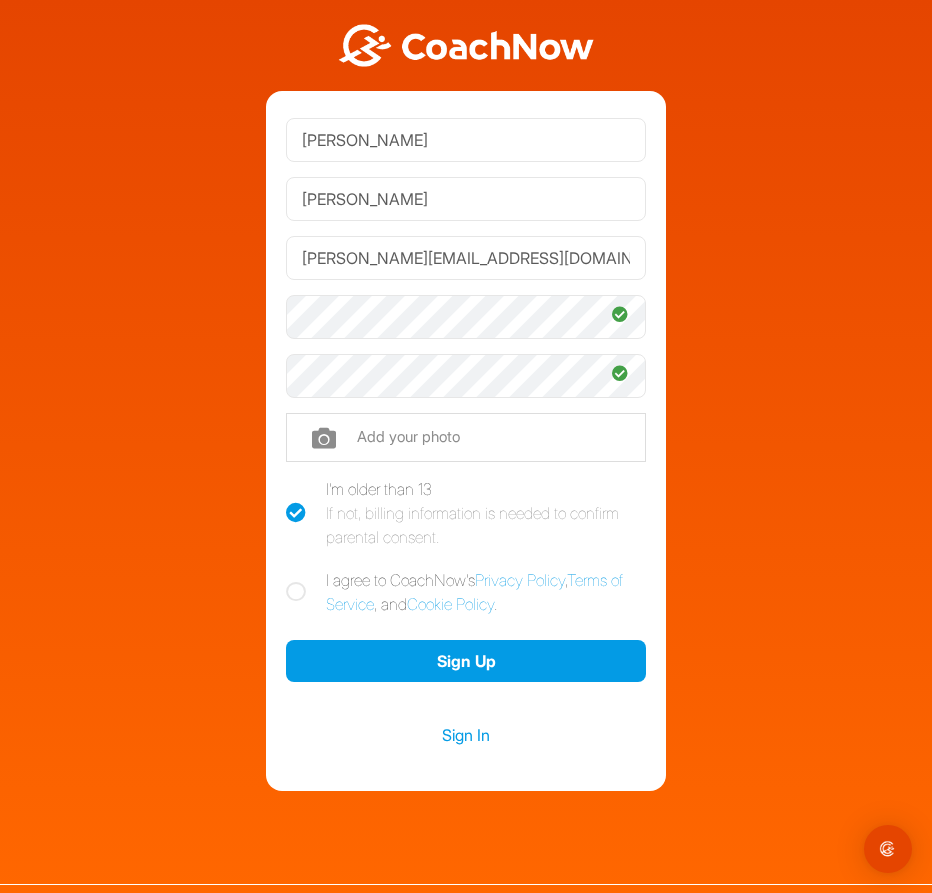 click at bounding box center (296, 592) 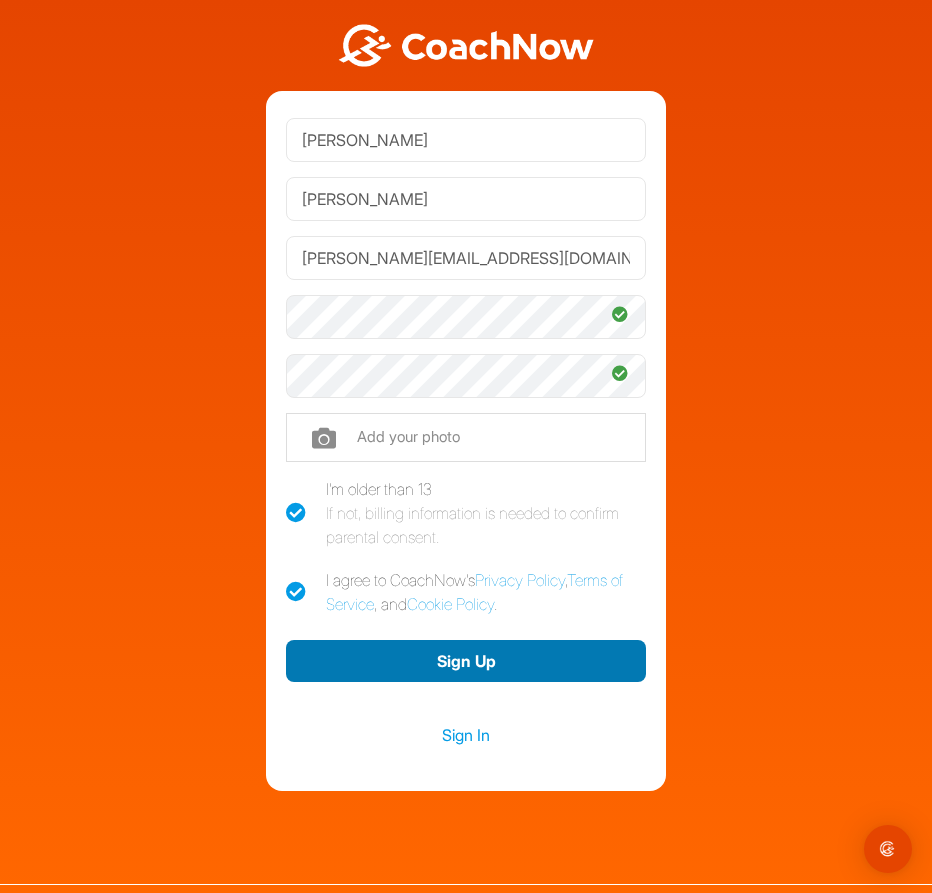 click on "Sign Up" at bounding box center (466, 661) 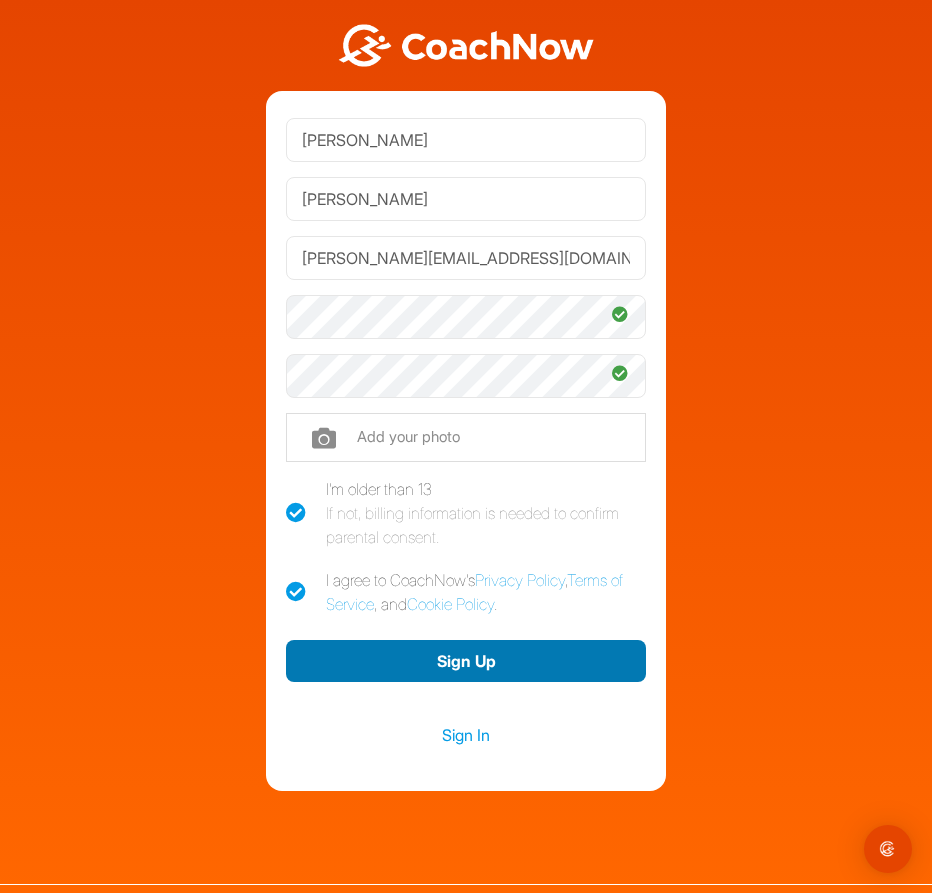 click on "Sign Up" at bounding box center [466, 661] 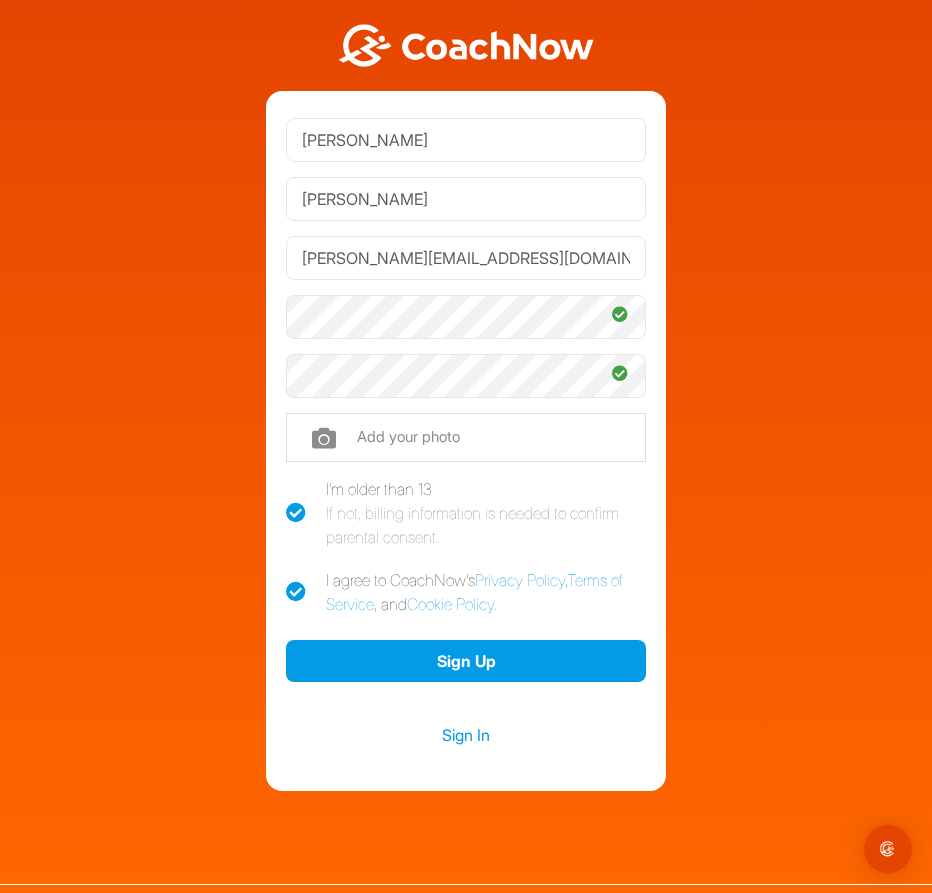 scroll, scrollTop: 0, scrollLeft: 0, axis: both 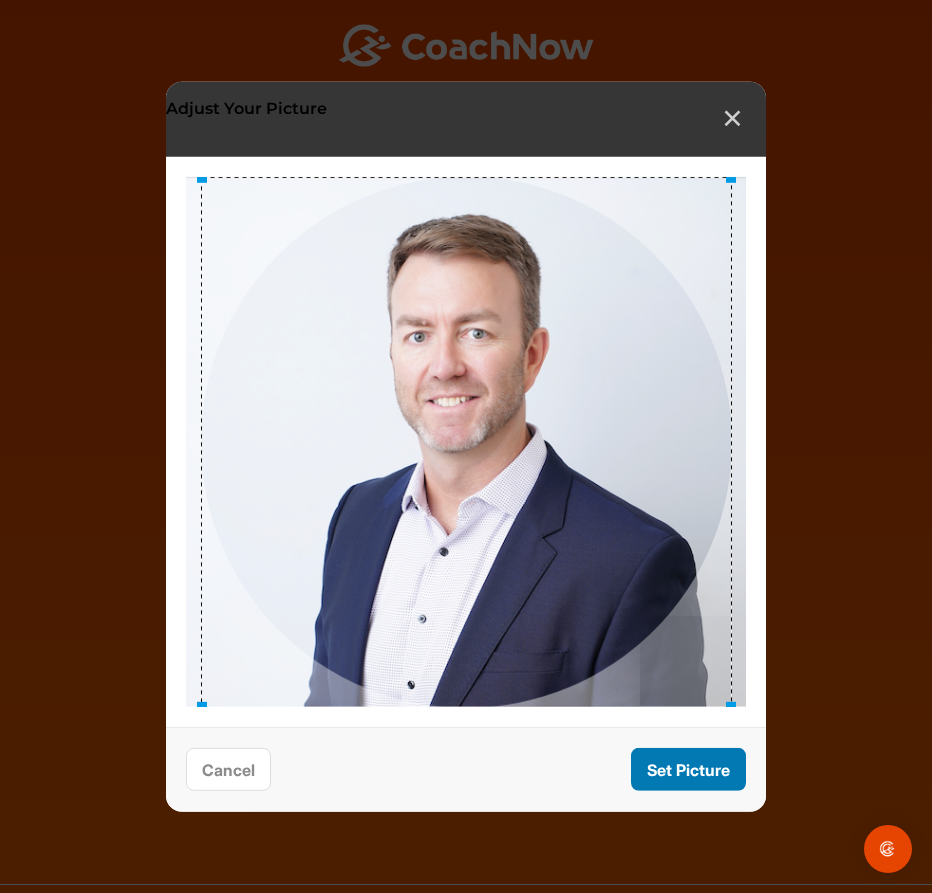 click on "Set Picture" at bounding box center [688, 769] 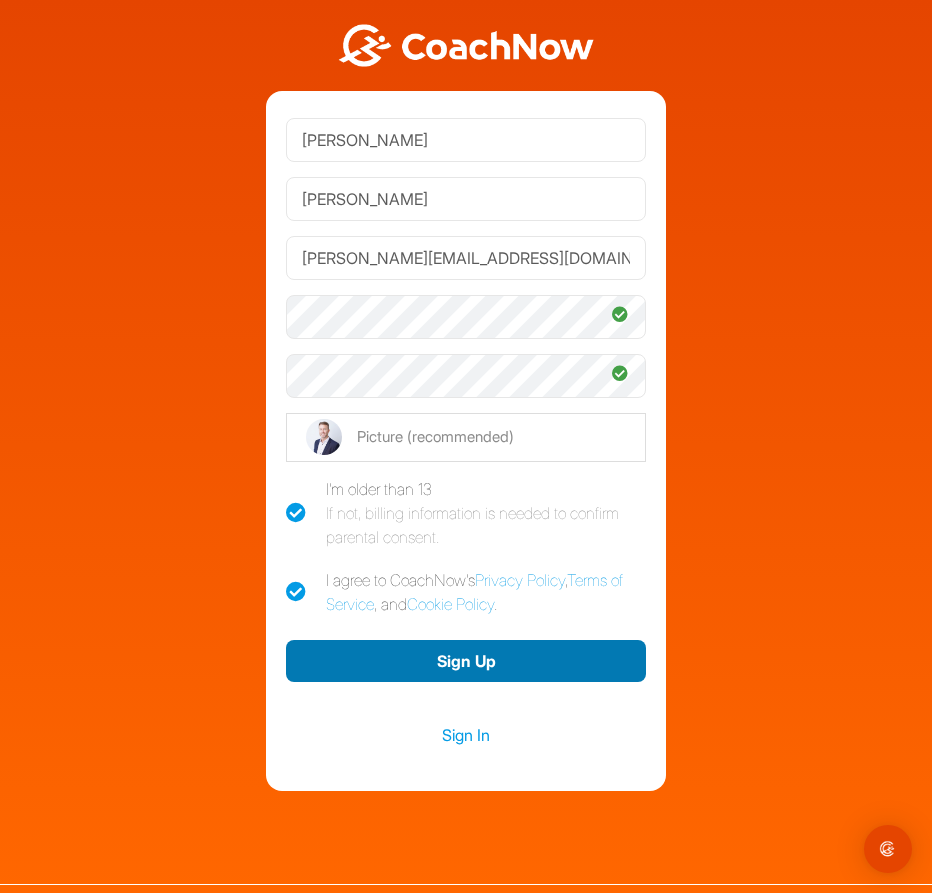 click on "Sign Up" at bounding box center (466, 661) 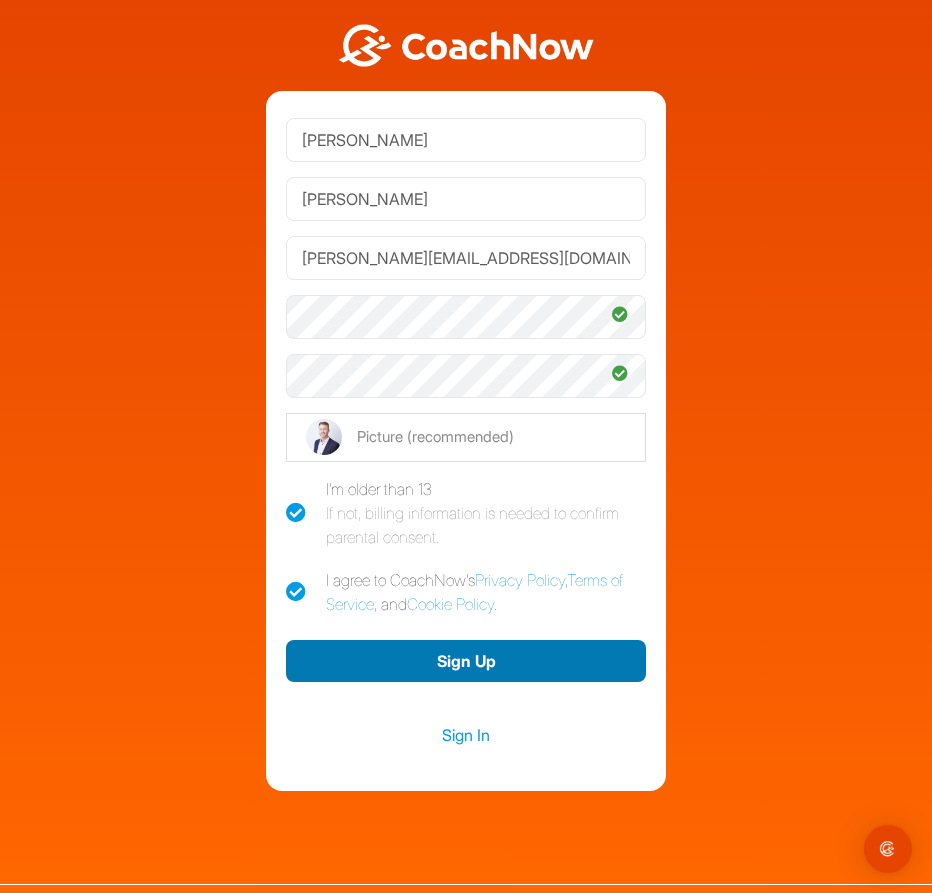 click on "Sign Up" at bounding box center [466, 661] 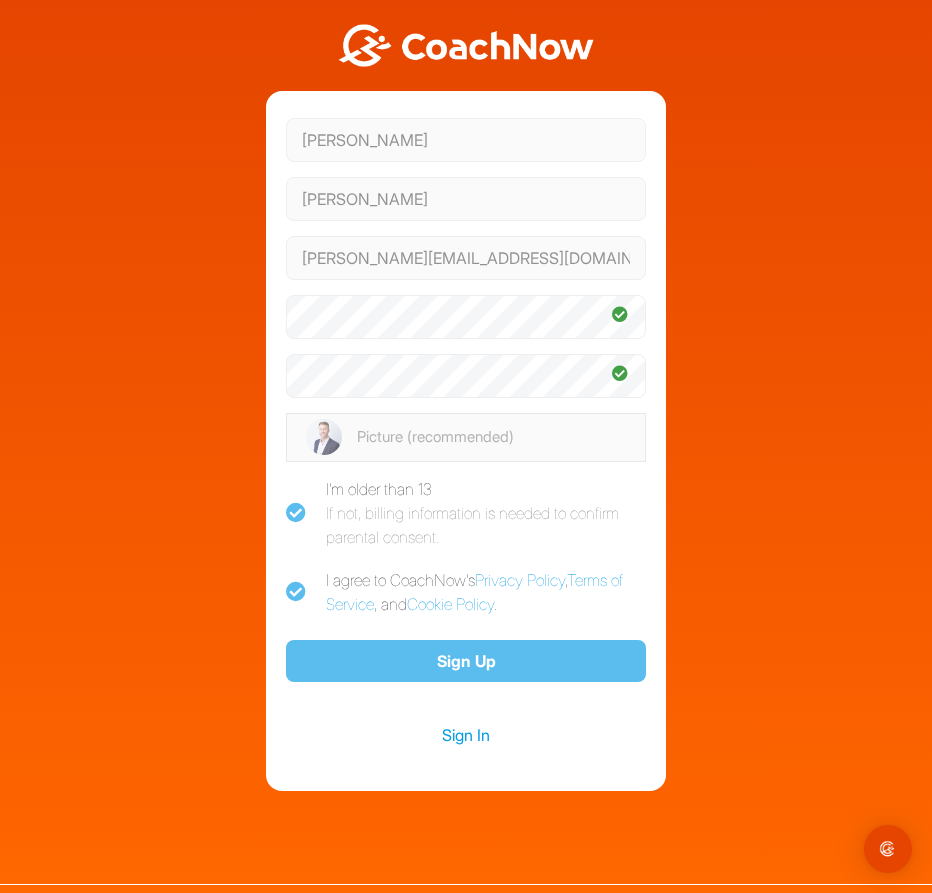 click on "Sign Up" at bounding box center (466, 661) 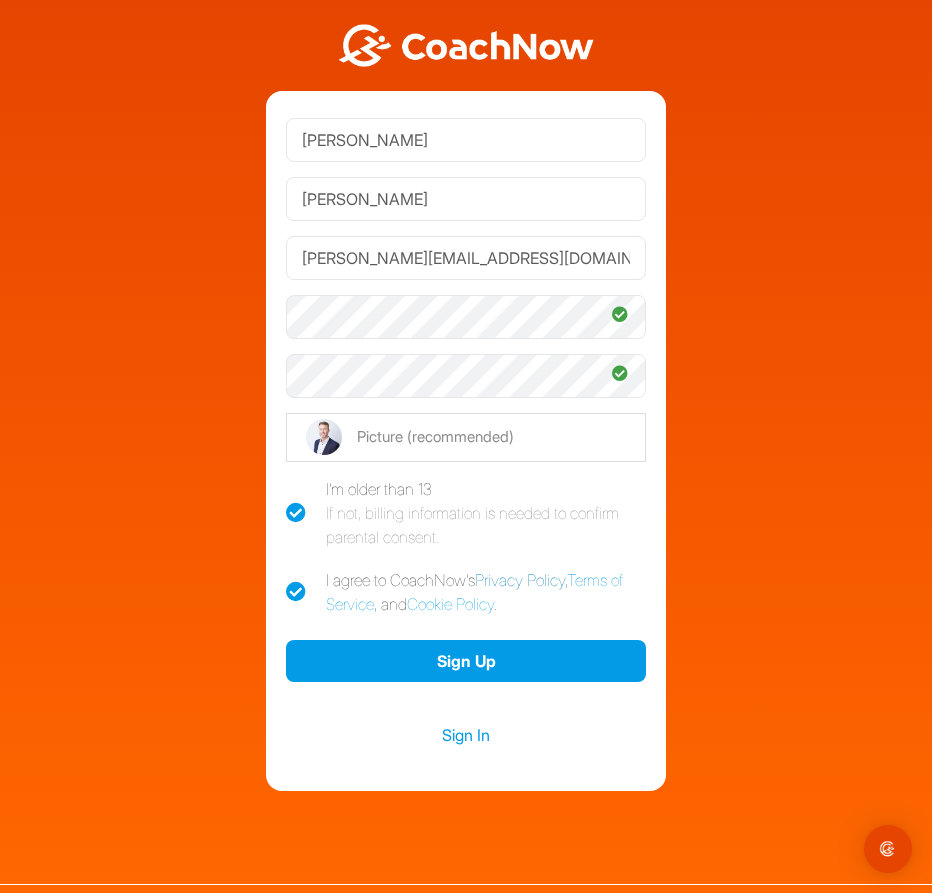click on "Privacy Policy" at bounding box center [520, 580] 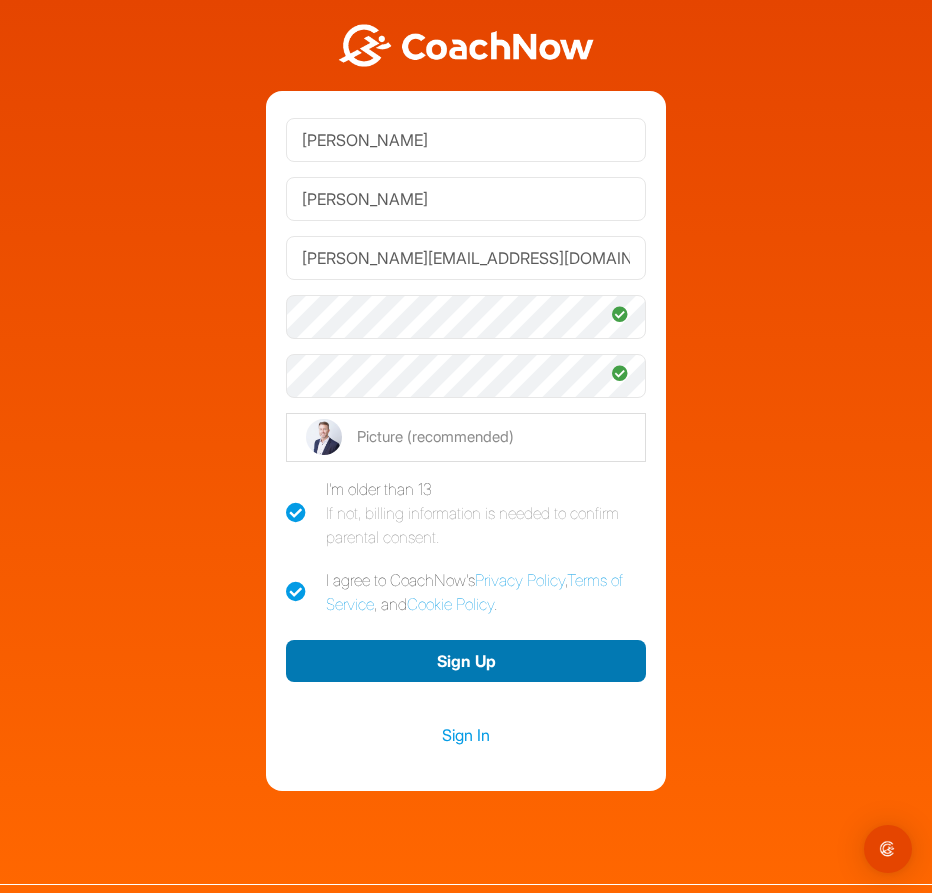 click on "Sign Up" at bounding box center [466, 661] 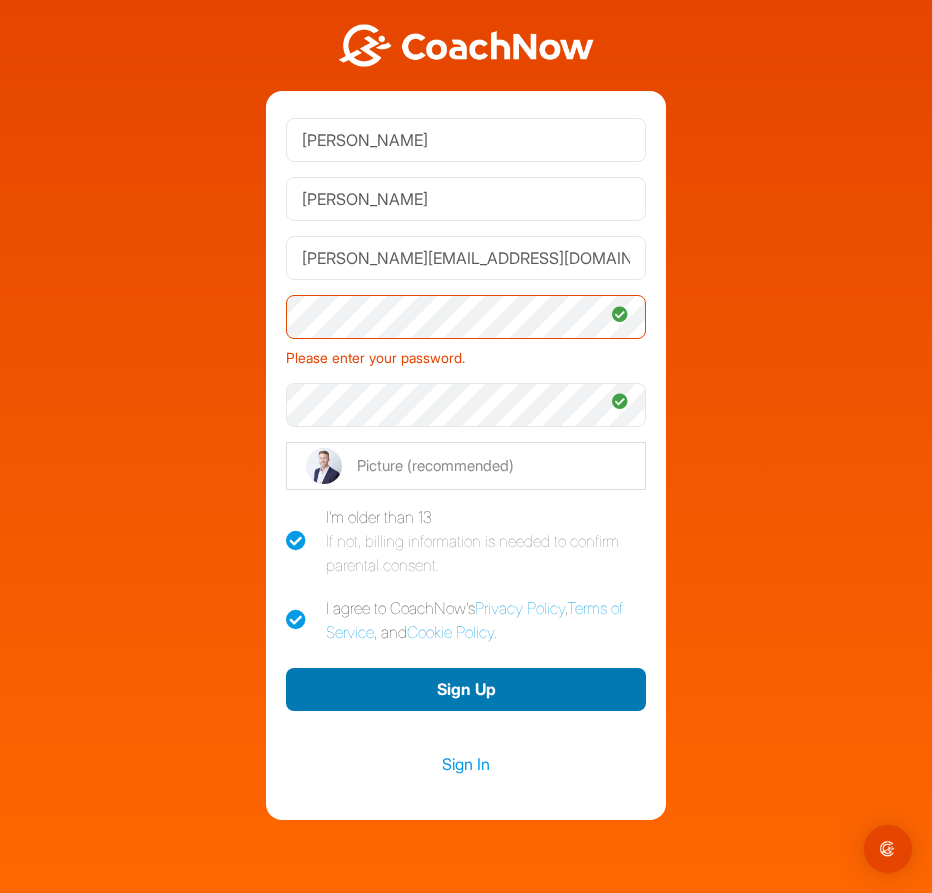 click on "Sign Up" at bounding box center [466, 689] 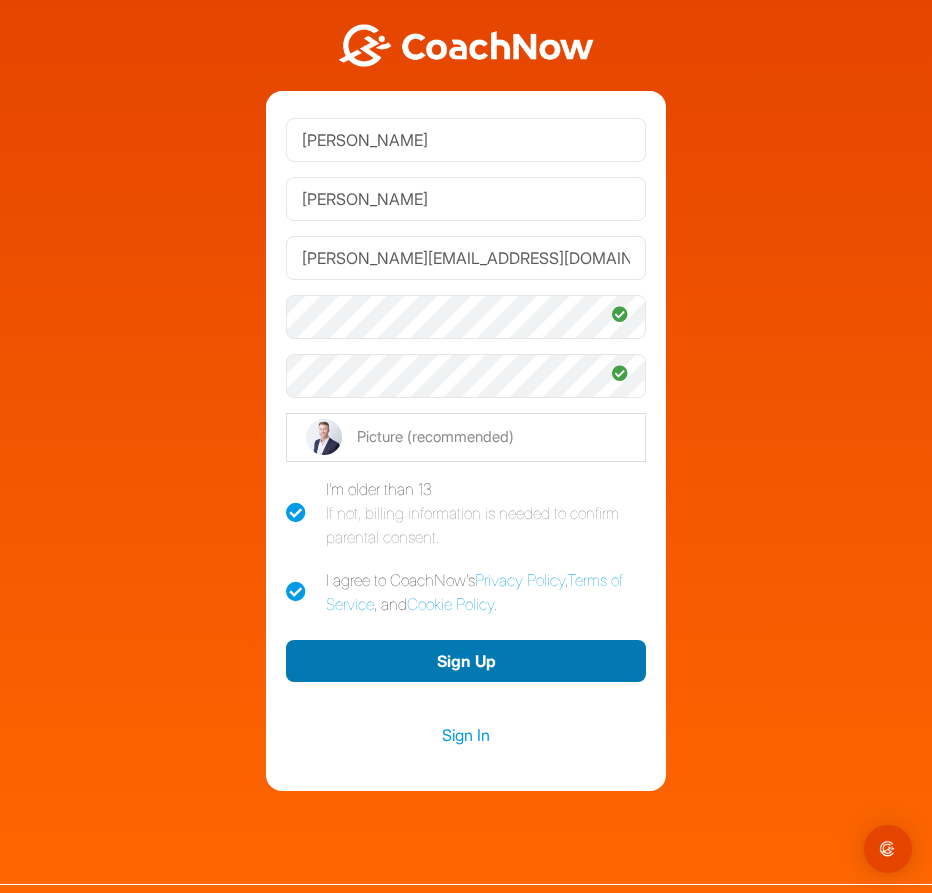 click on "Sign Up" 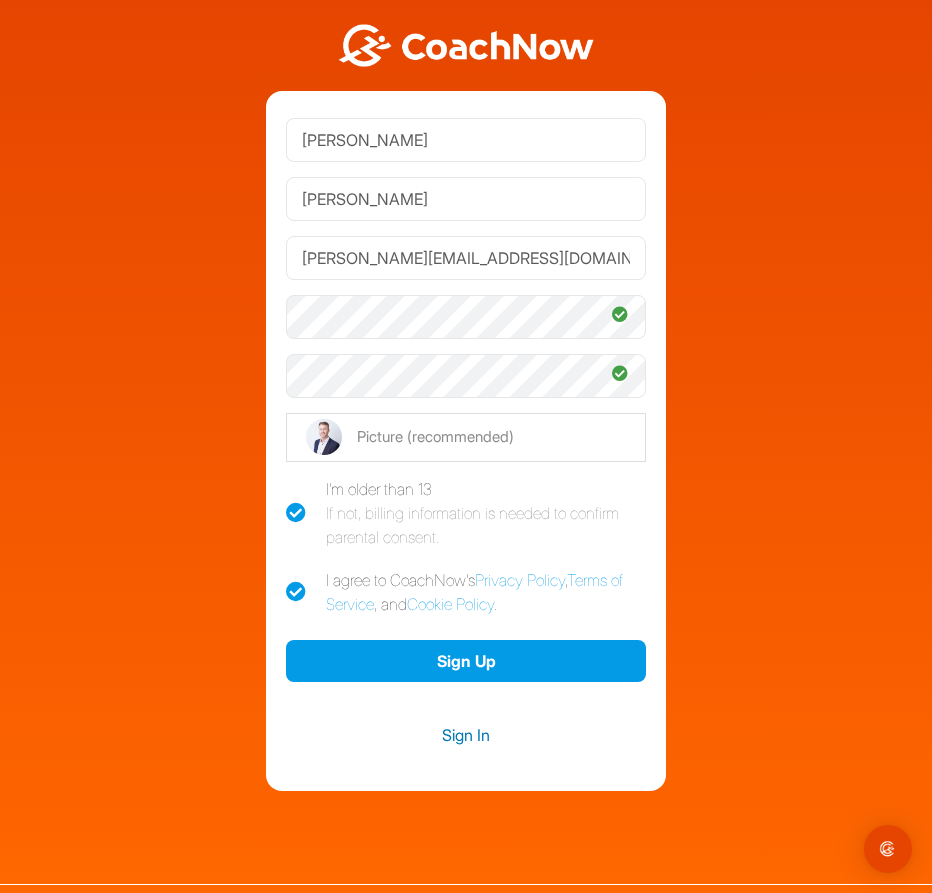 click on "Sign In" at bounding box center (466, 735) 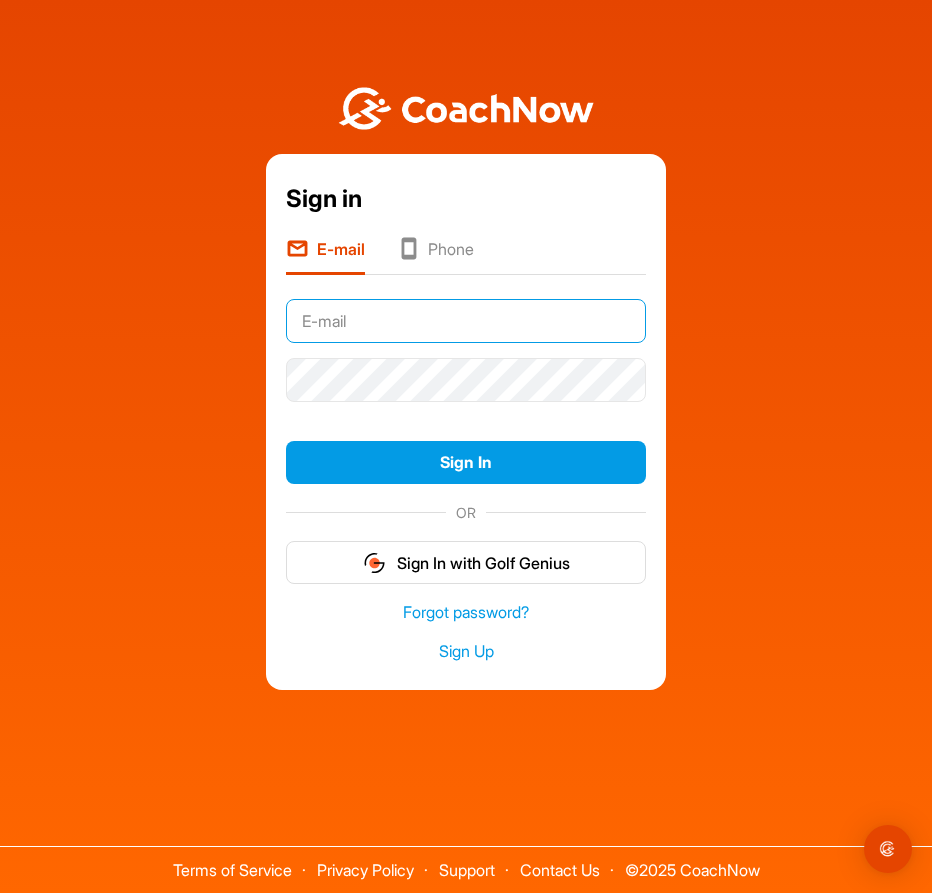 type on "jake@jbrelv.com" 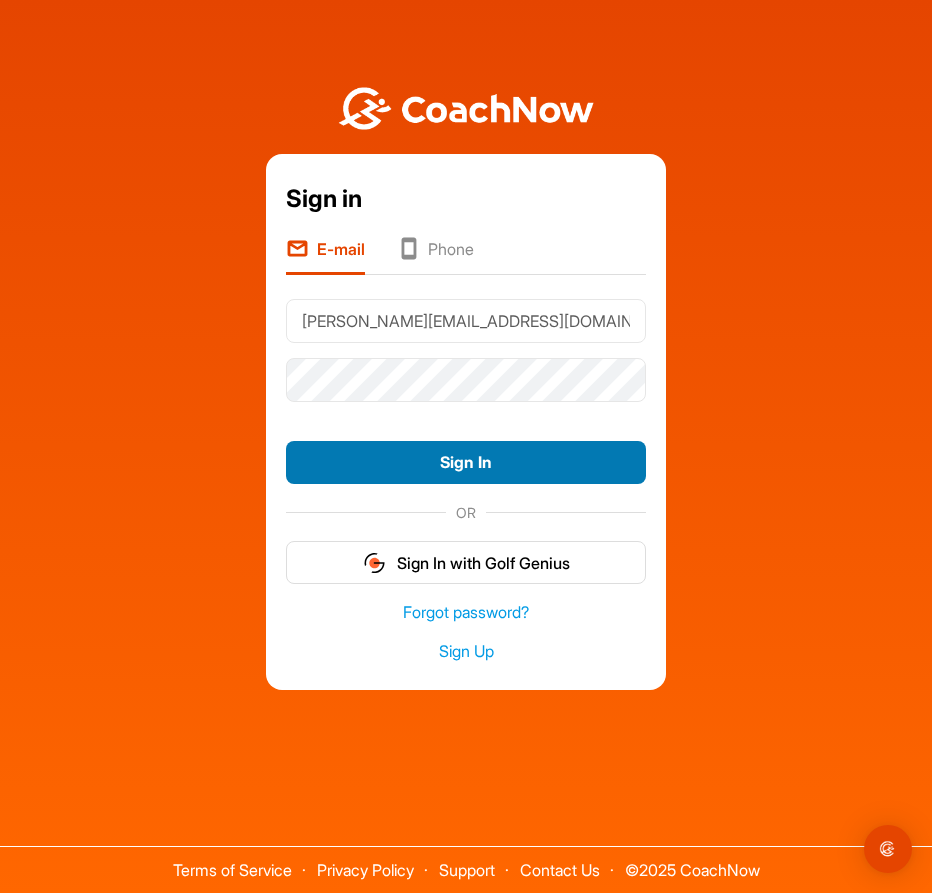 click on "Sign In" at bounding box center [466, 462] 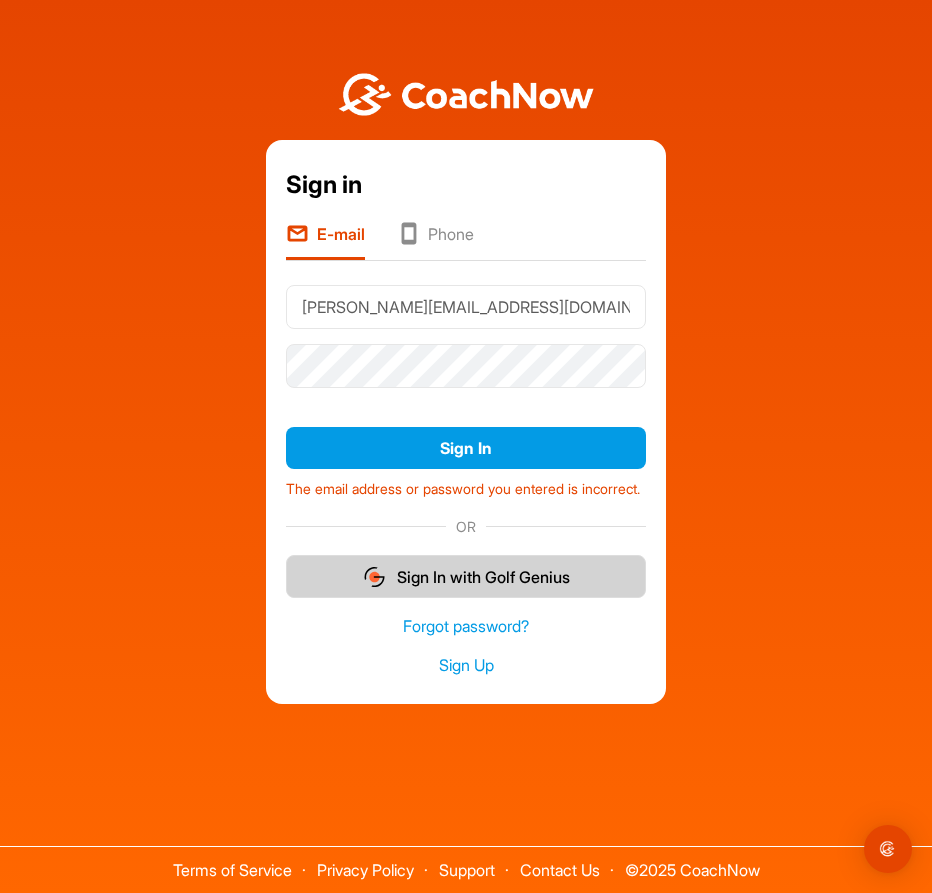 click on "Sign In with Golf Genius" at bounding box center (466, 576) 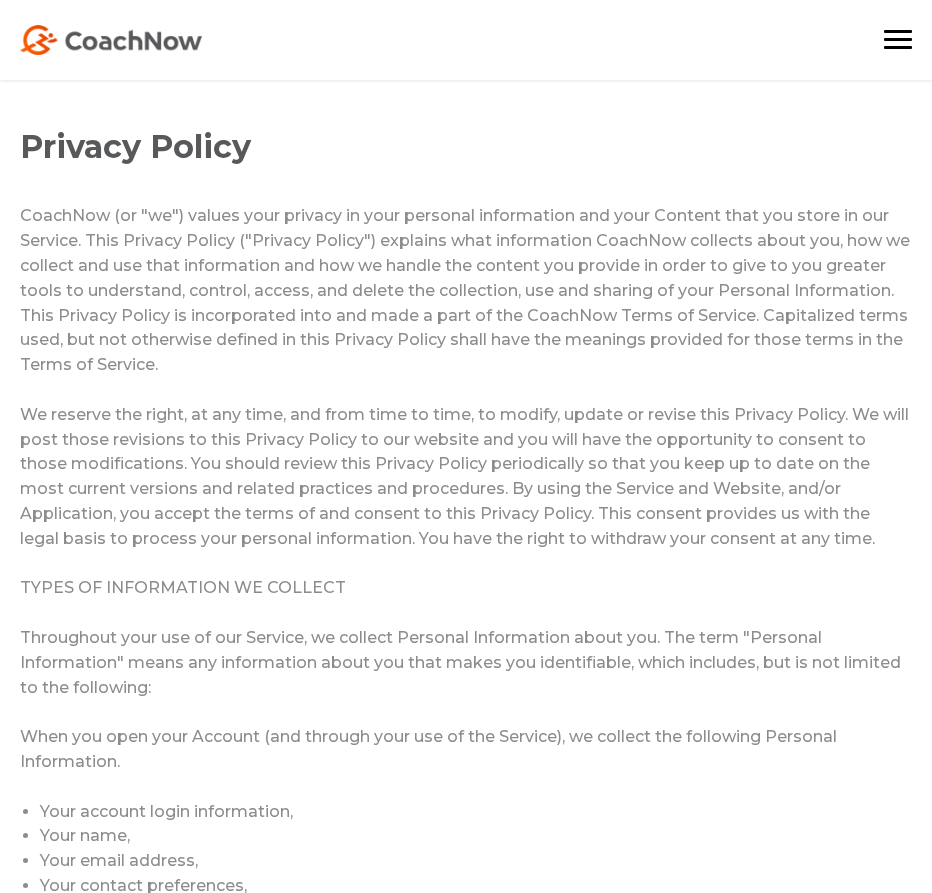 scroll, scrollTop: 0, scrollLeft: 0, axis: both 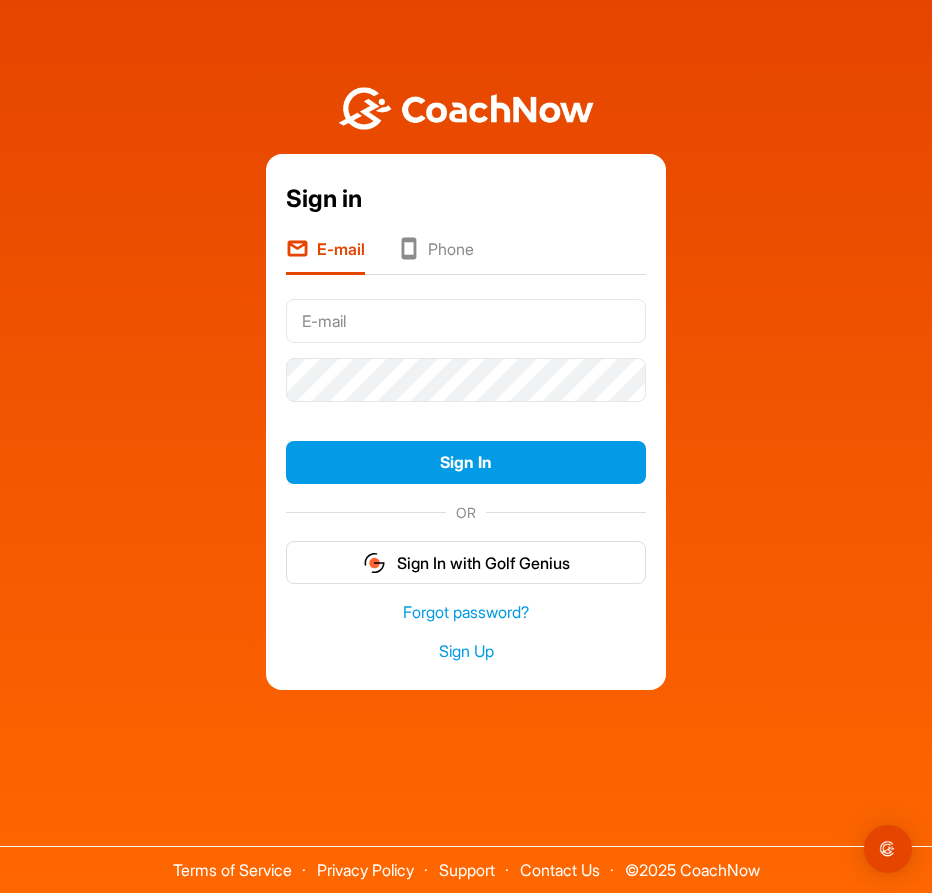 click at bounding box center [466, 321] 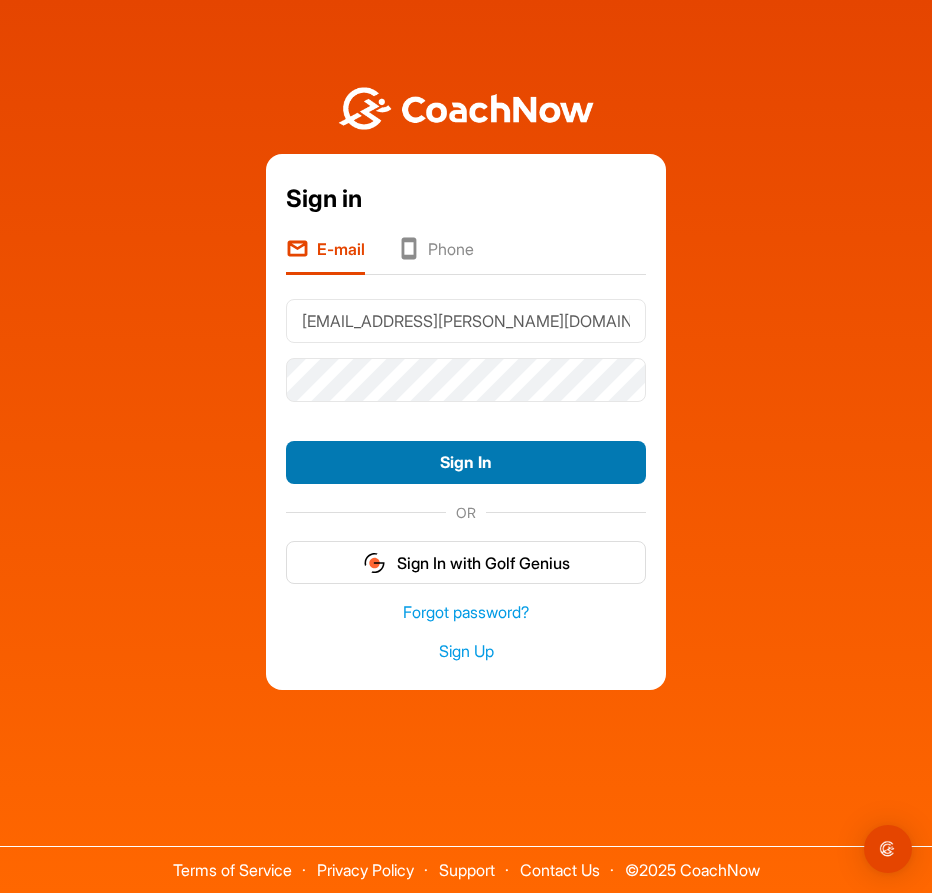 click on "Sign In" at bounding box center (466, 462) 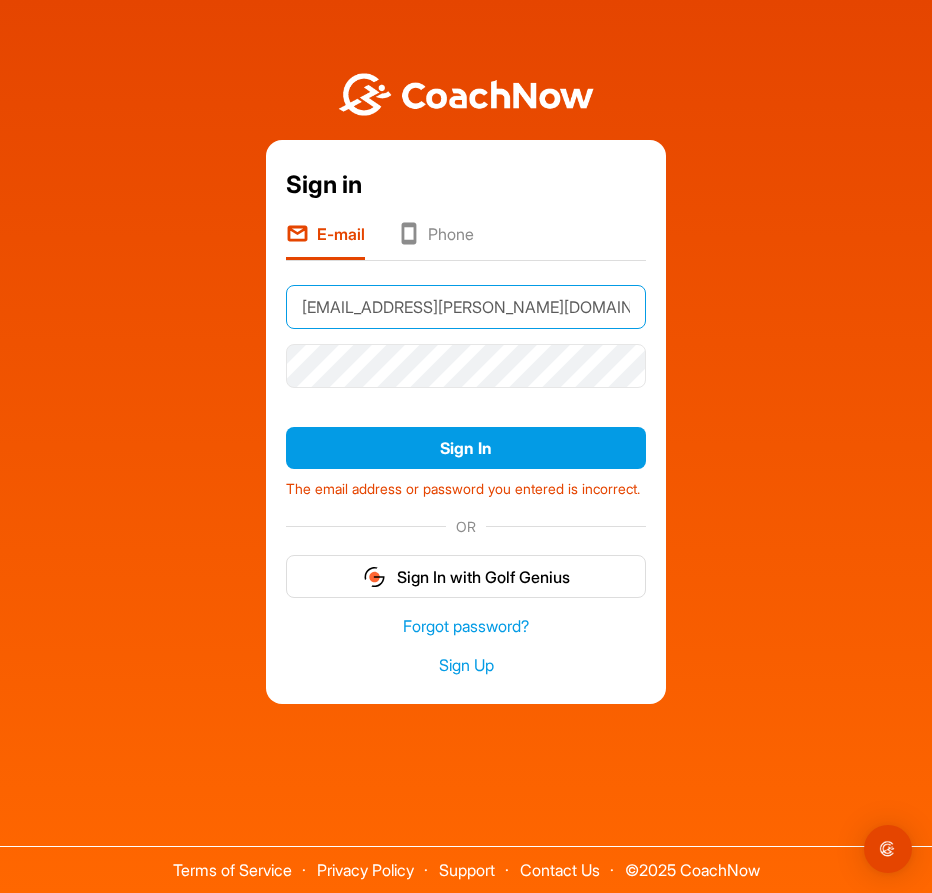 drag, startPoint x: 508, startPoint y: 301, endPoint x: 104, endPoint y: 301, distance: 404 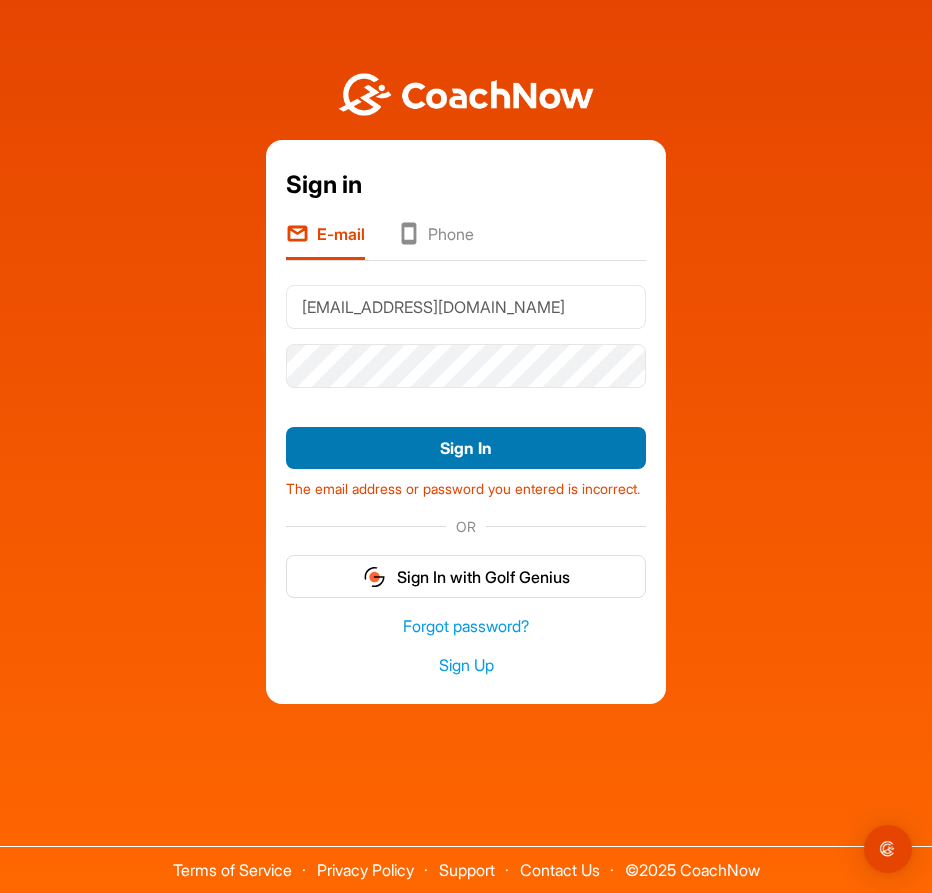 click on "Sign In" at bounding box center [466, 448] 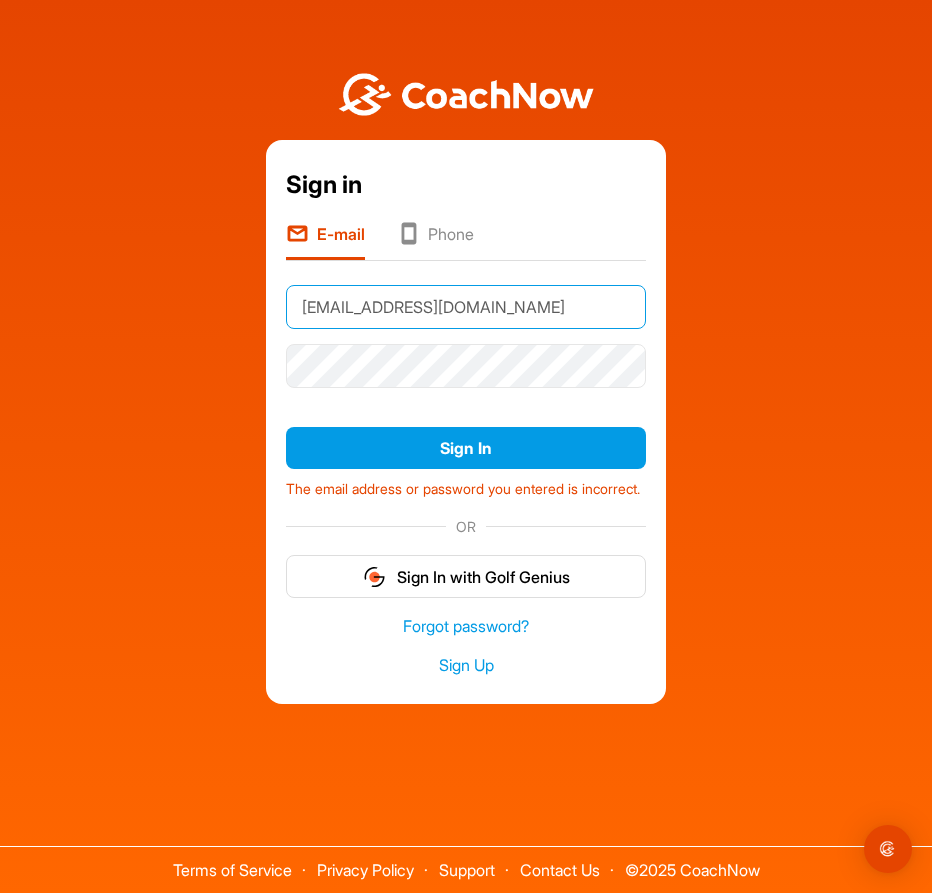drag, startPoint x: 505, startPoint y: 293, endPoint x: 166, endPoint y: 286, distance: 339.07227 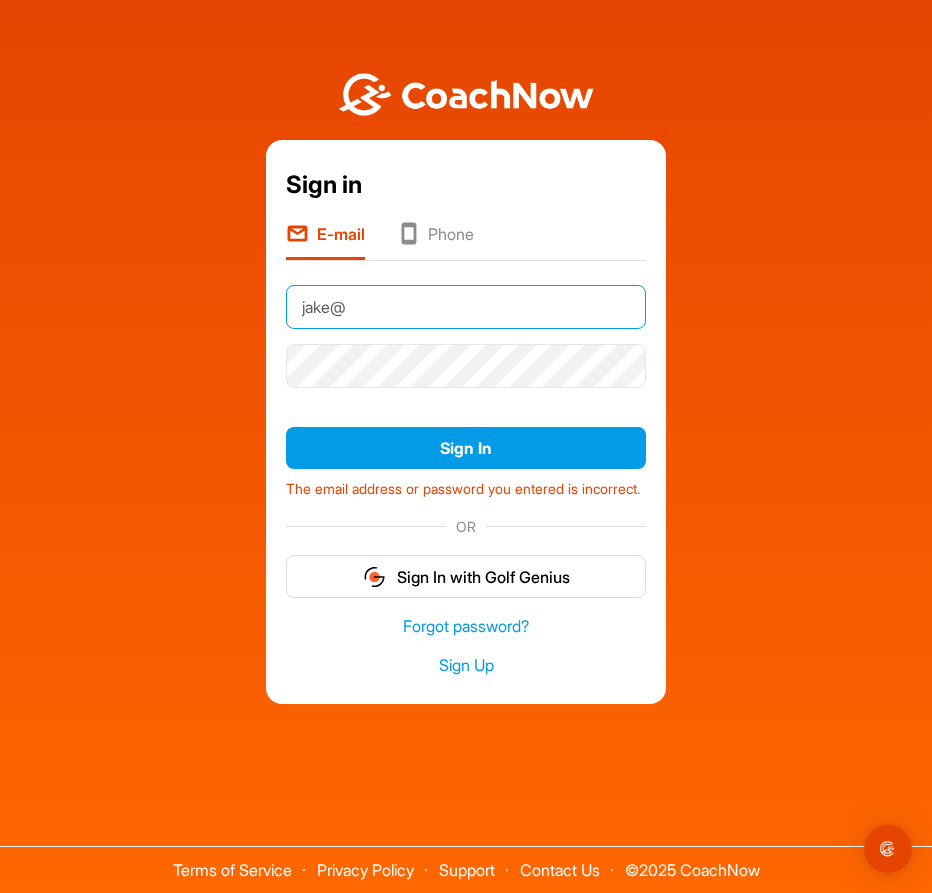type on "jake@jbrelv.com" 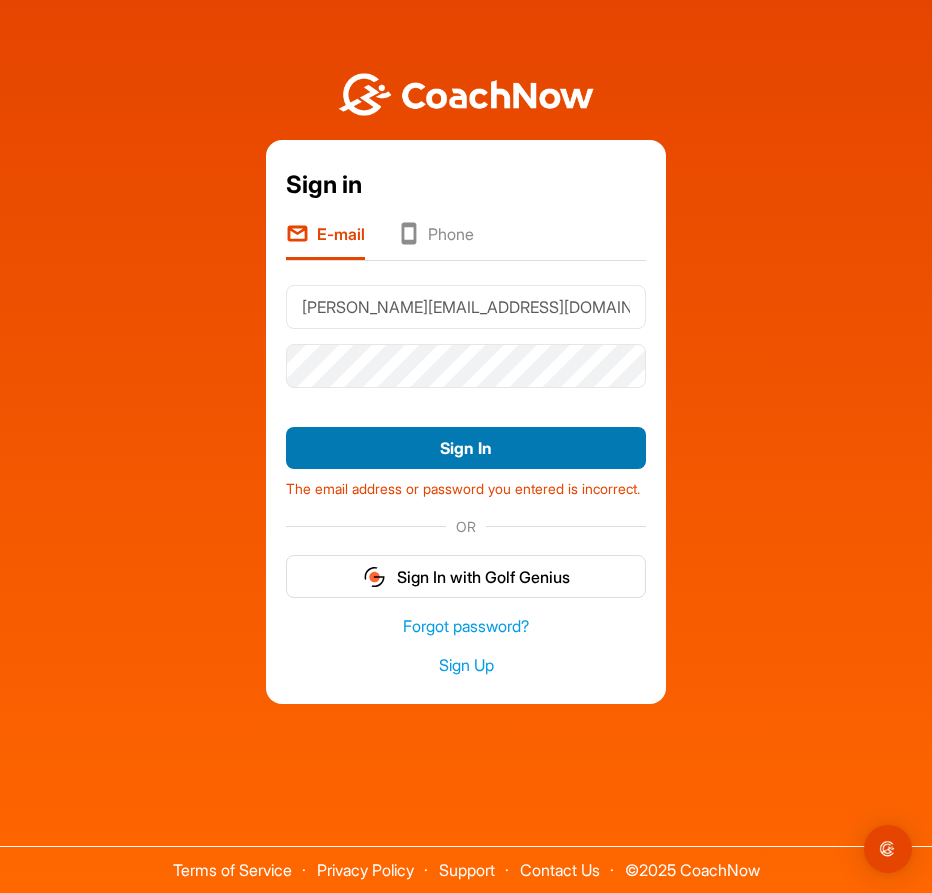 click on "Sign In" at bounding box center (466, 448) 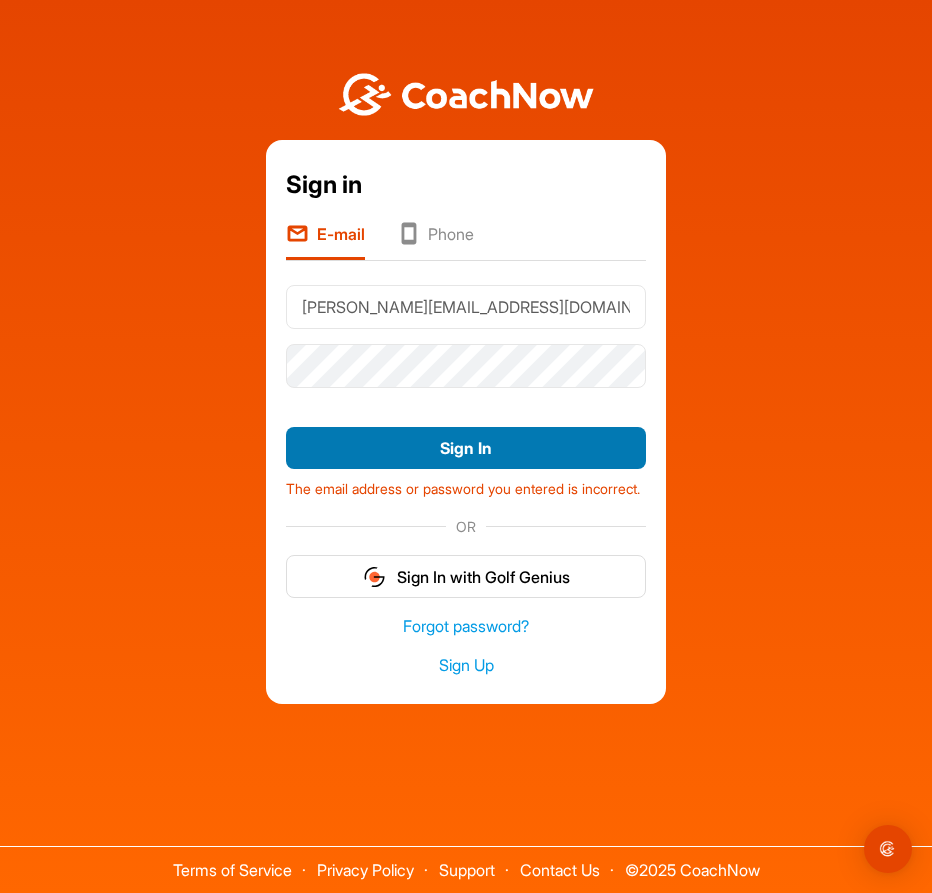 click on "Sign In" at bounding box center [466, 448] 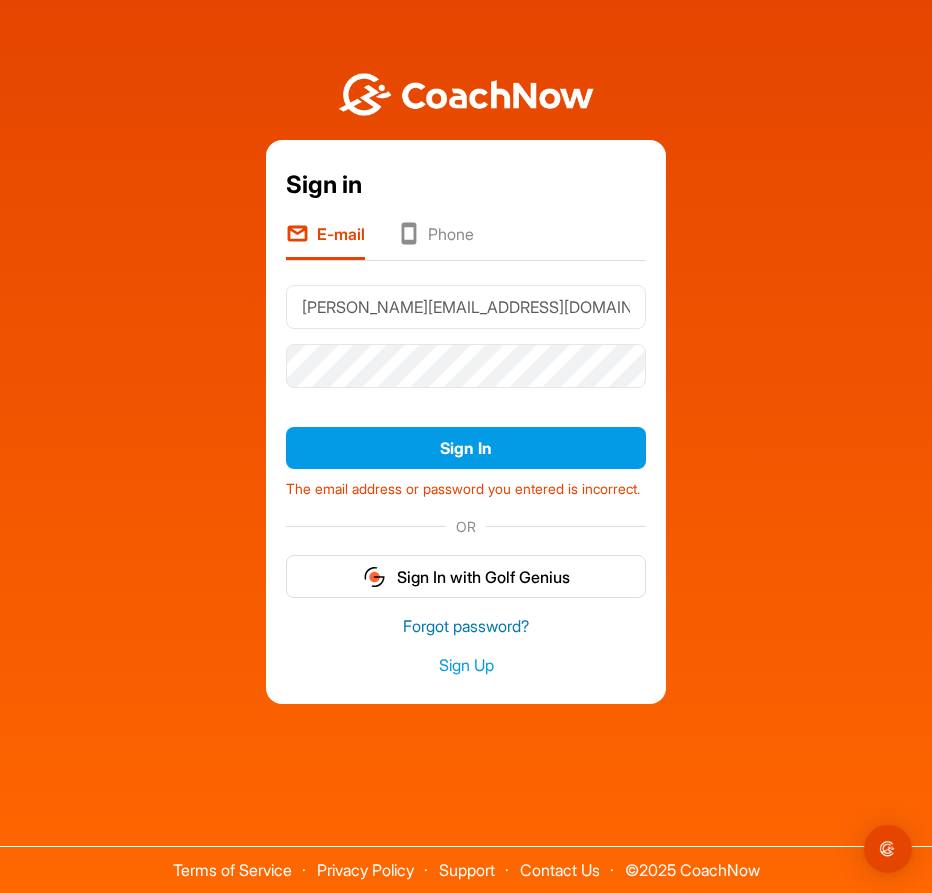 click on "Forgot password?" at bounding box center (466, 626) 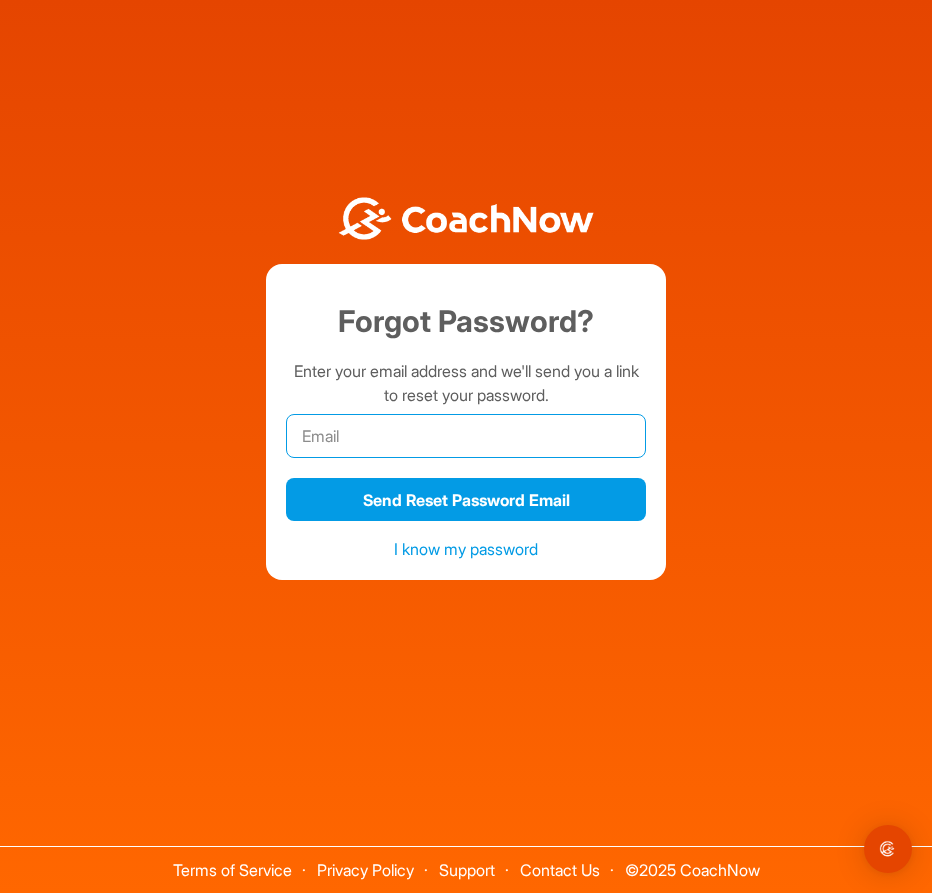 click at bounding box center (466, 436) 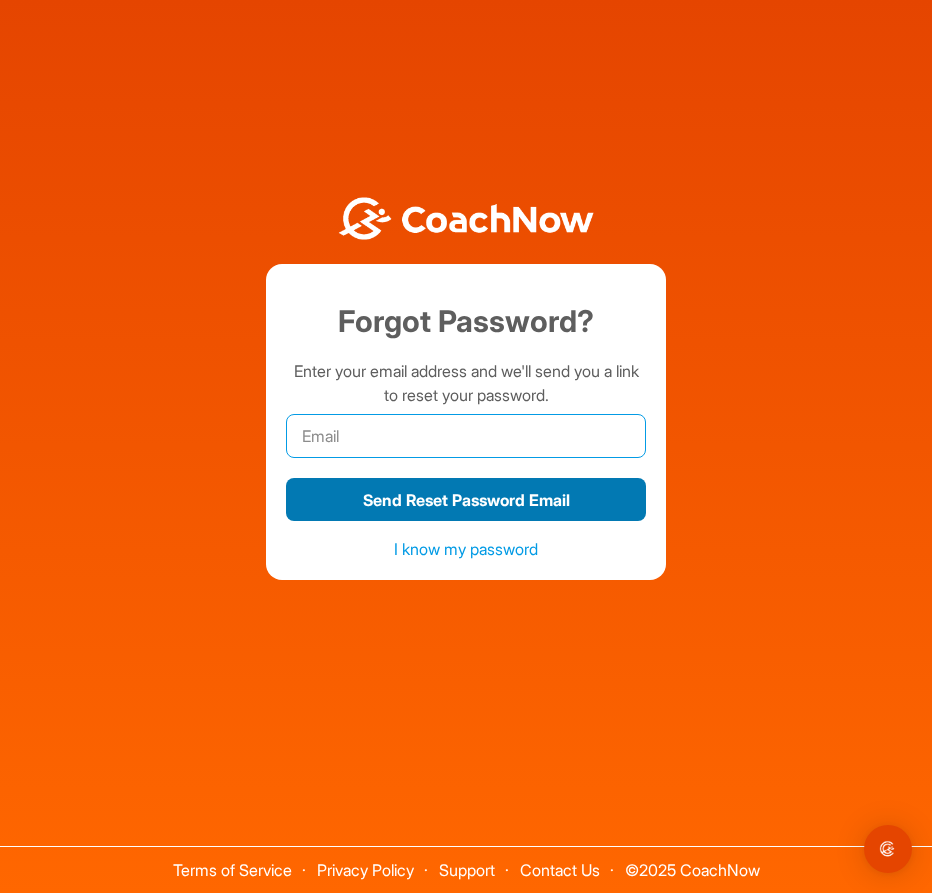 type on "[PERSON_NAME][EMAIL_ADDRESS][DOMAIN_NAME]" 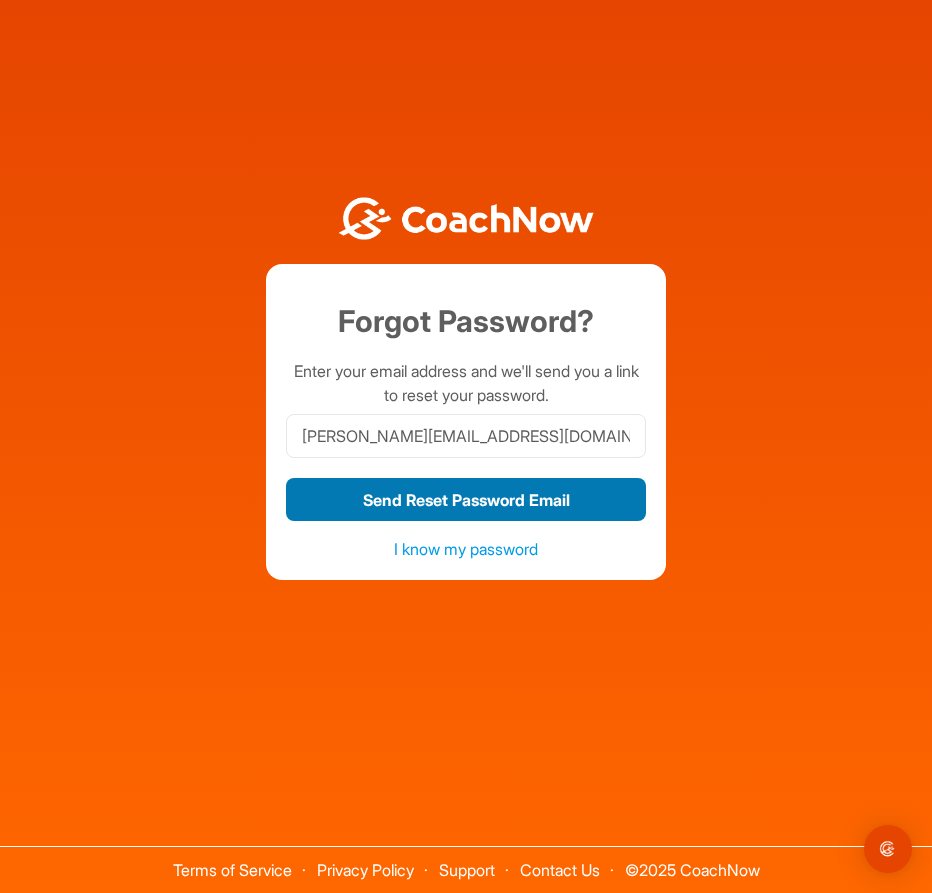 click on "Send Reset Password Email" at bounding box center [466, 499] 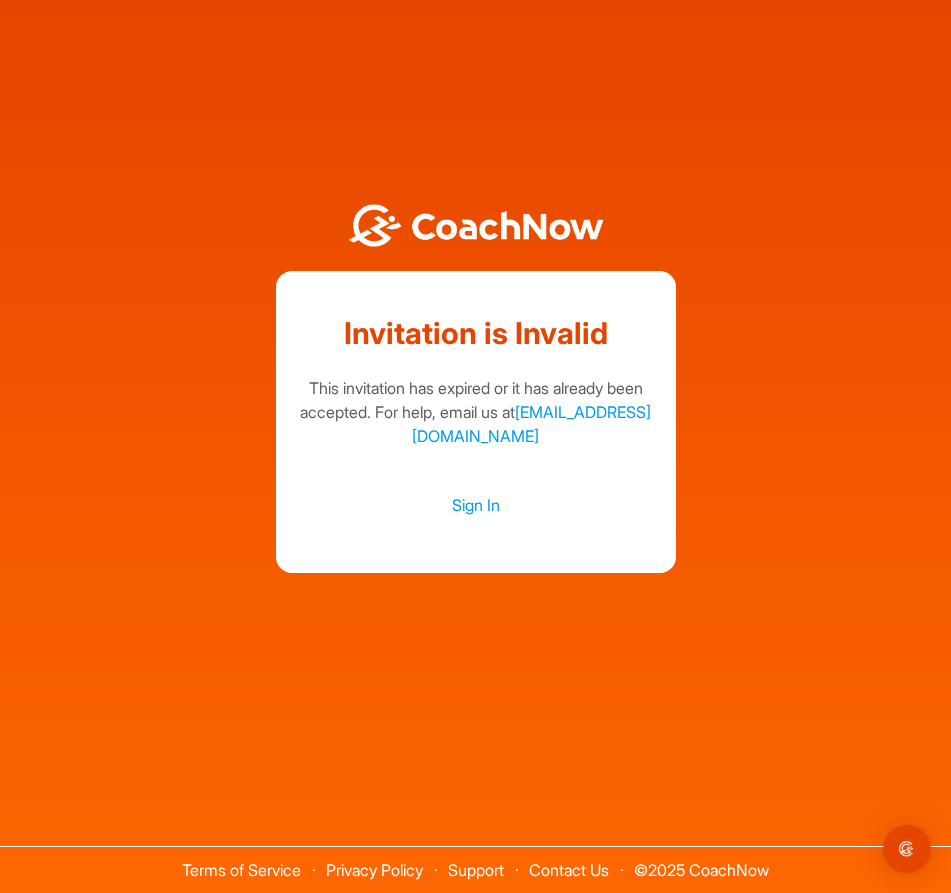 scroll, scrollTop: 0, scrollLeft: 0, axis: both 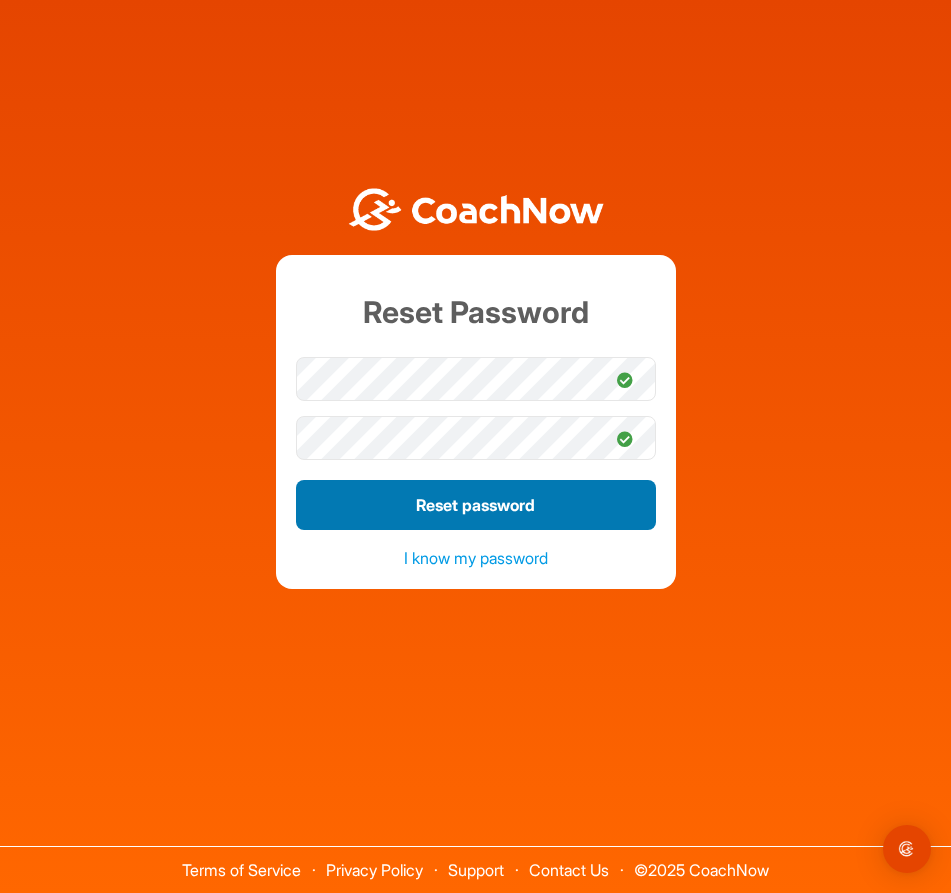 click on "Reset password" at bounding box center [476, 505] 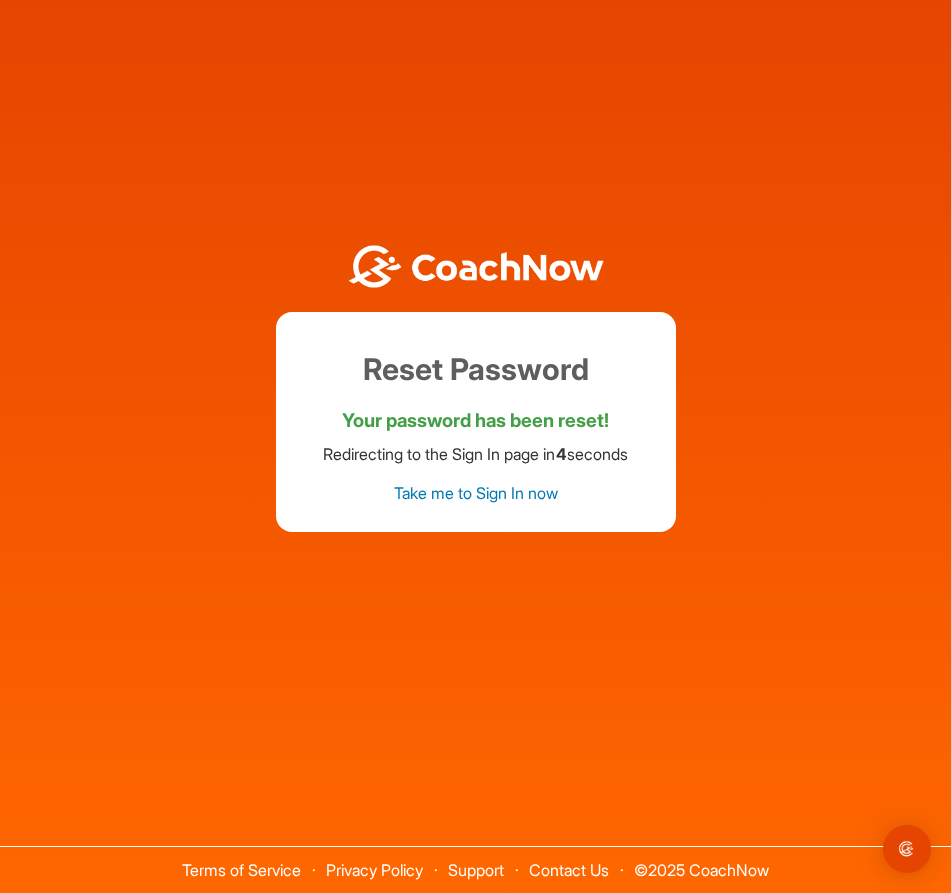 click on "Take me to Sign In now" at bounding box center [476, 493] 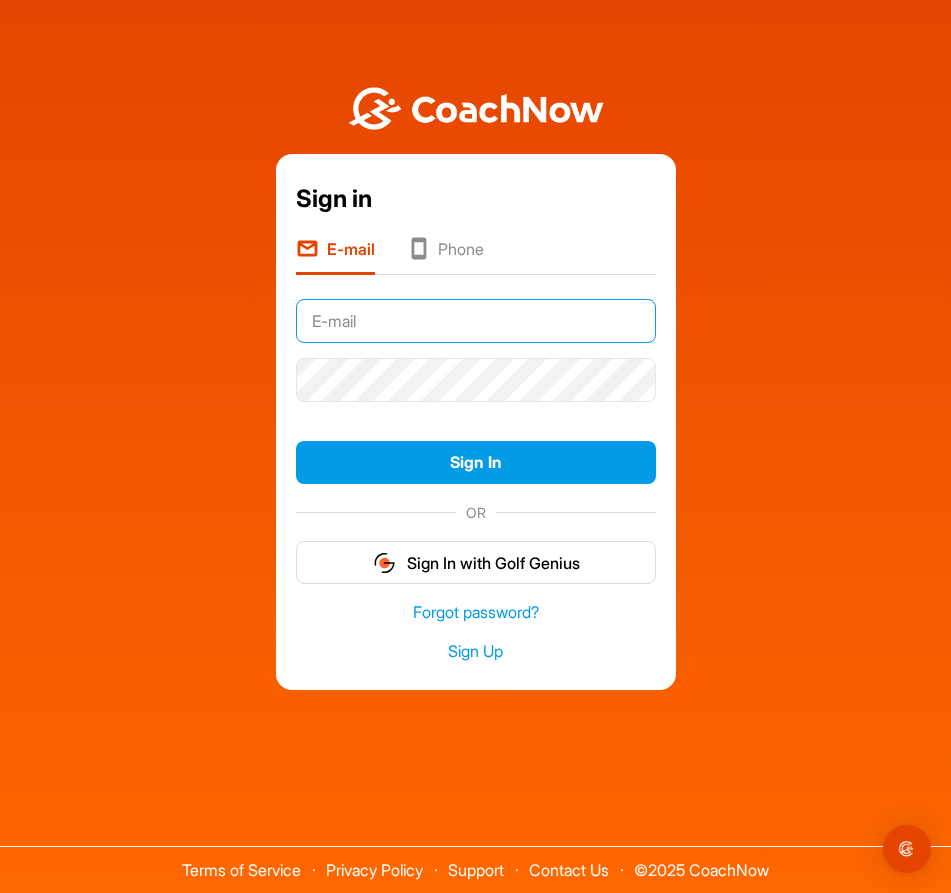 type on "[PERSON_NAME][EMAIL_ADDRESS][DOMAIN_NAME]" 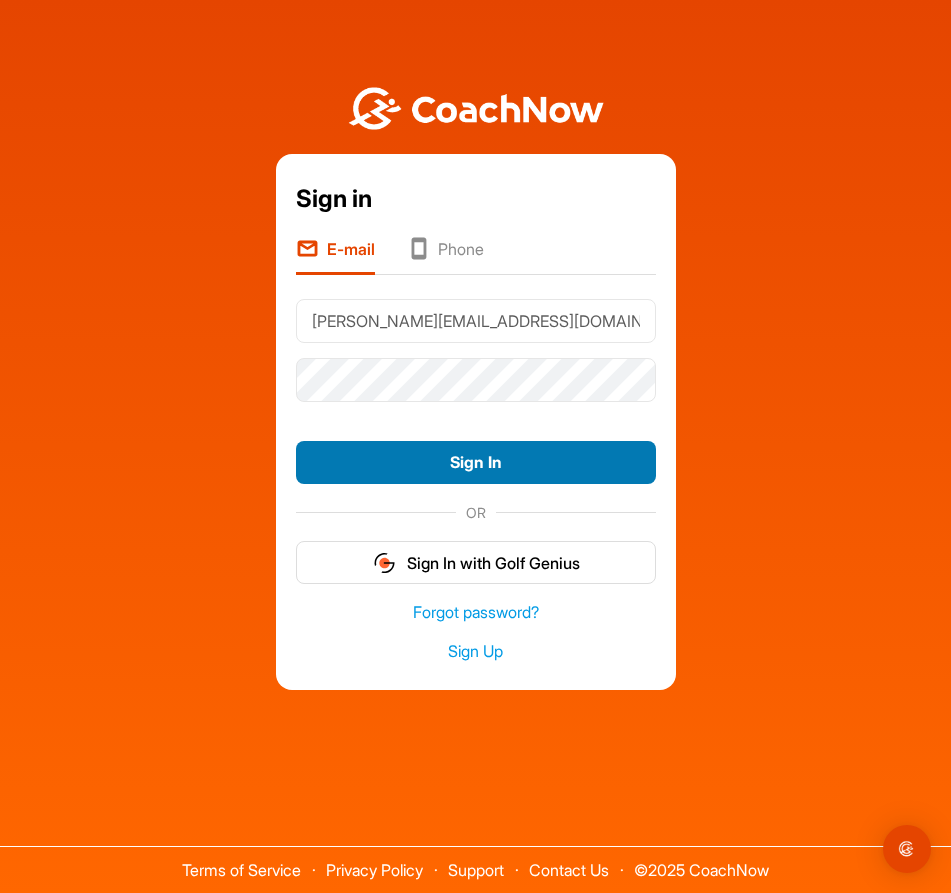 click on "Sign In" at bounding box center [476, 462] 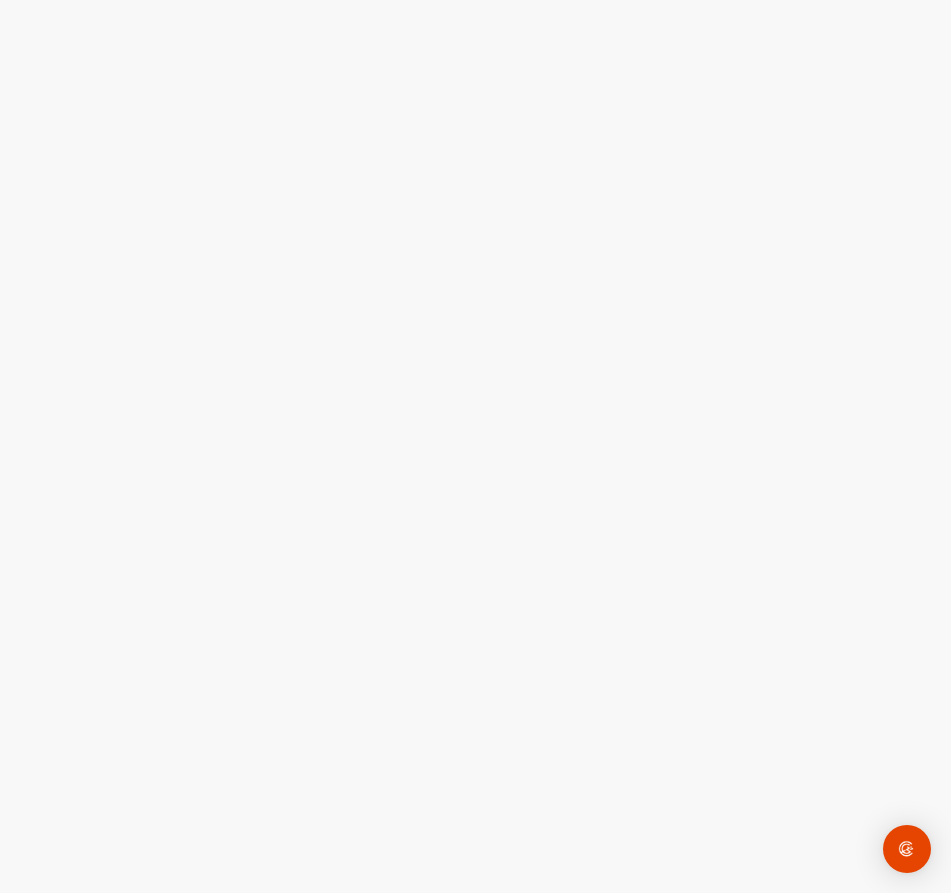 scroll, scrollTop: 0, scrollLeft: 0, axis: both 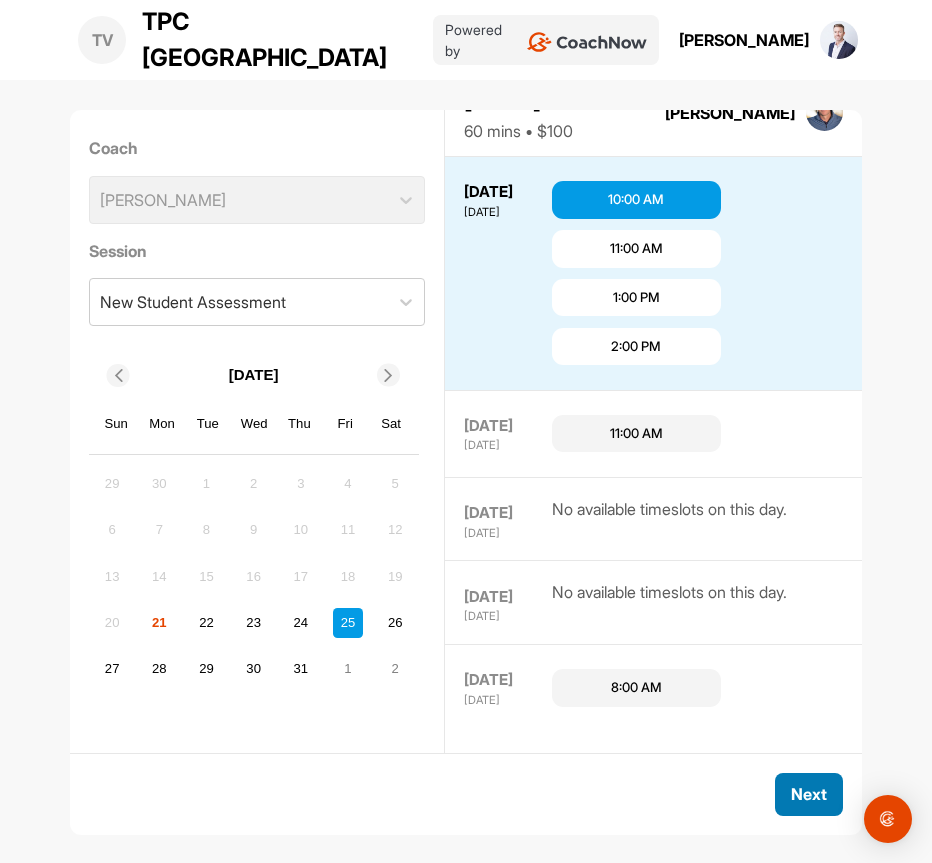 click on "Next" at bounding box center [809, 794] 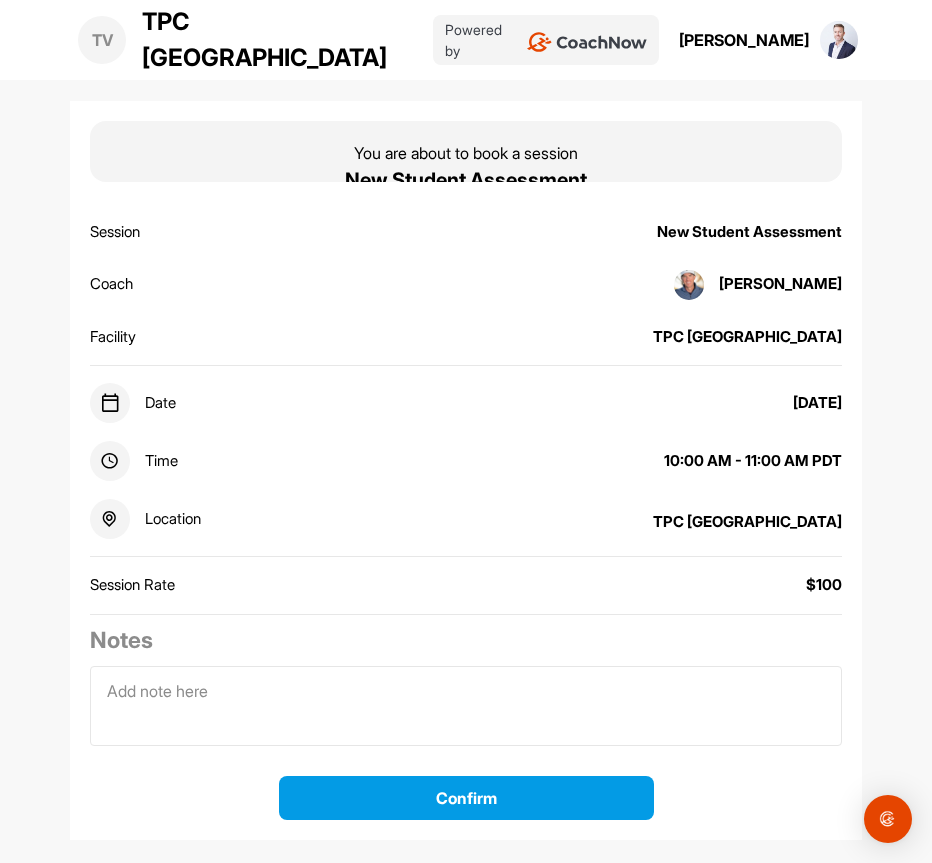 scroll, scrollTop: 96, scrollLeft: 0, axis: vertical 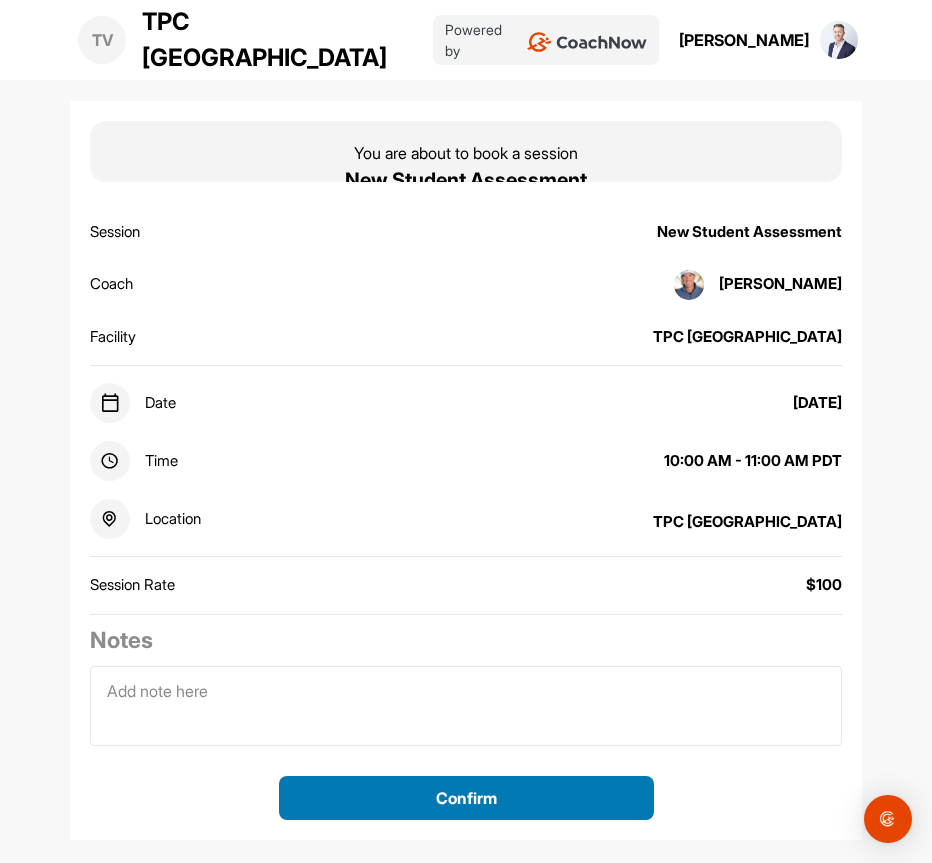 click on "Confirm" at bounding box center (466, 798) 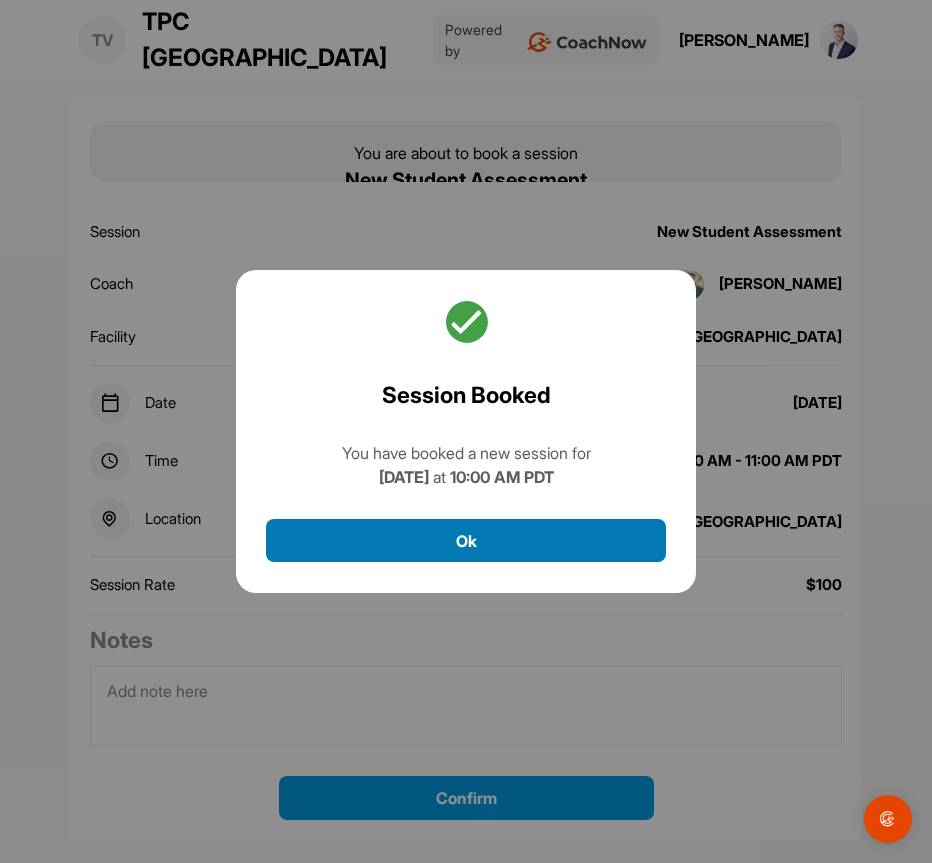 click on "Ok" at bounding box center (466, 540) 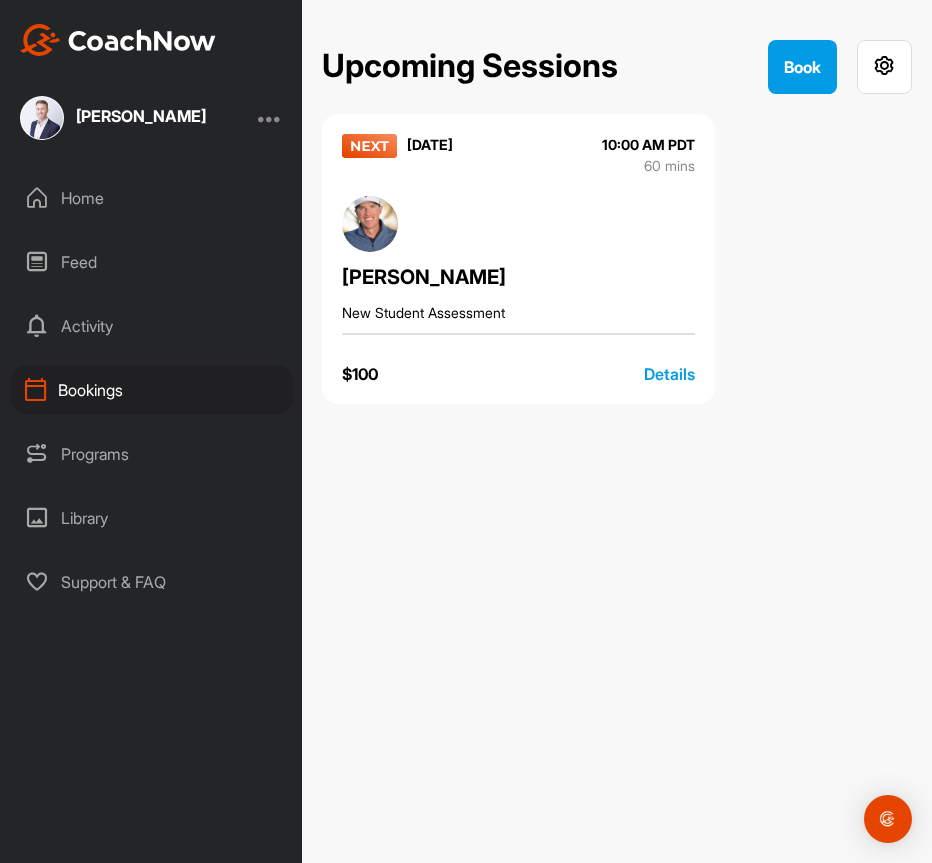 click on "Programs" at bounding box center (152, 454) 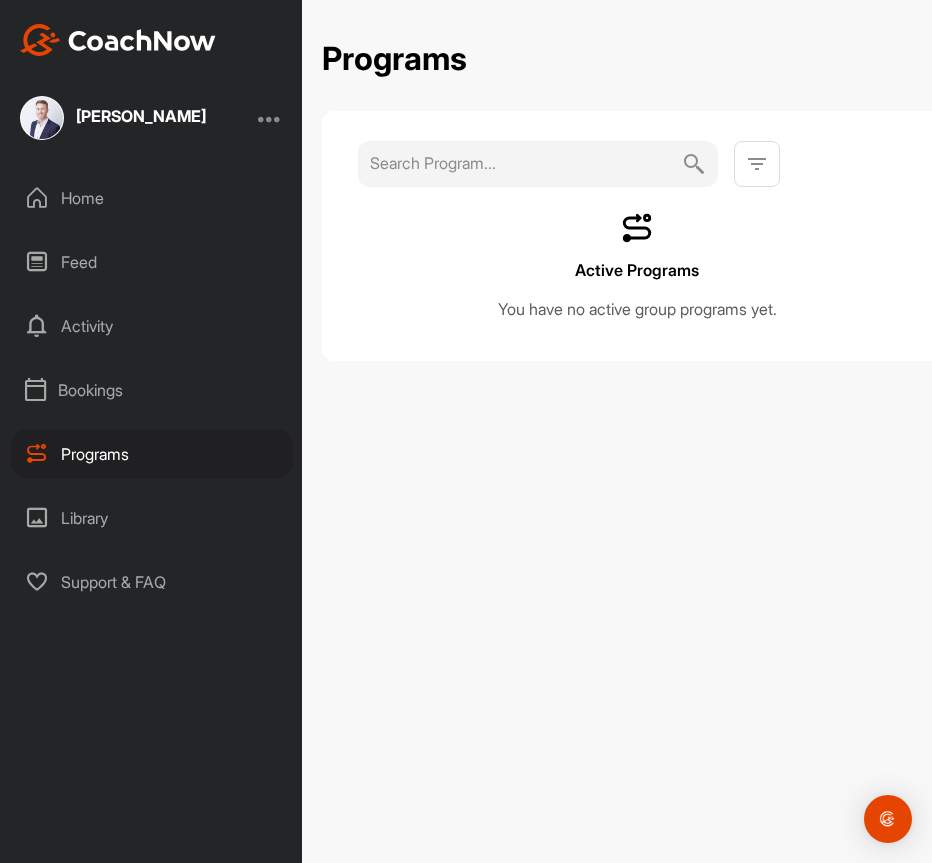 click on "Home" at bounding box center [152, 198] 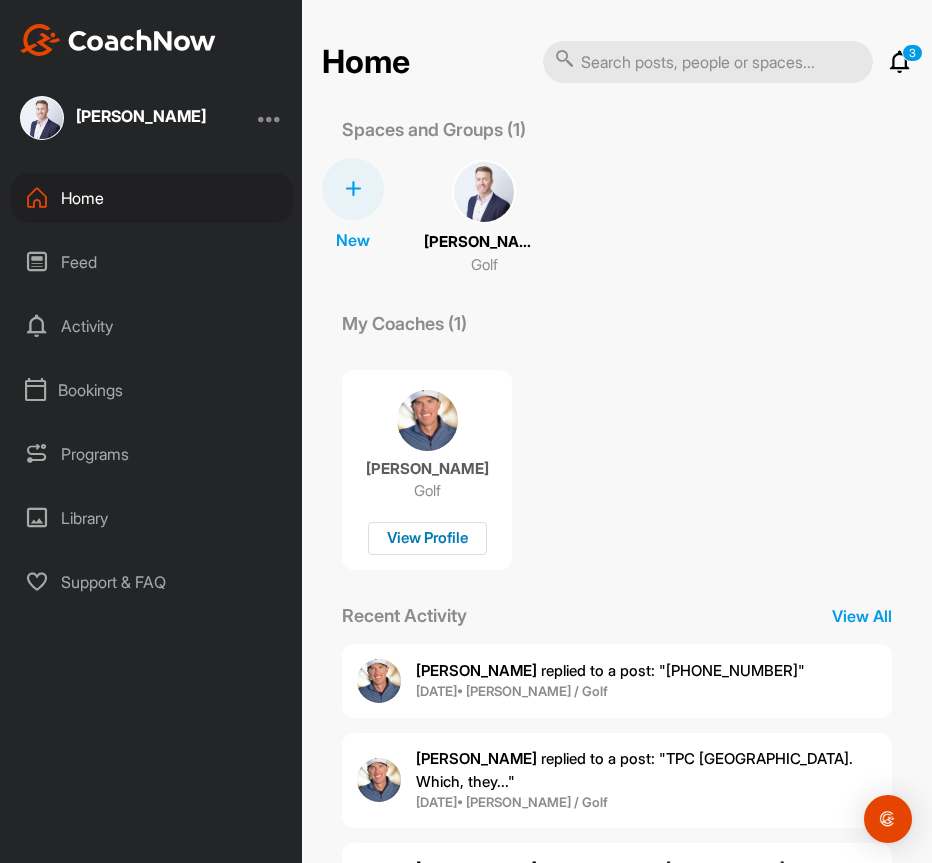 click on "View Profile" at bounding box center (427, 538) 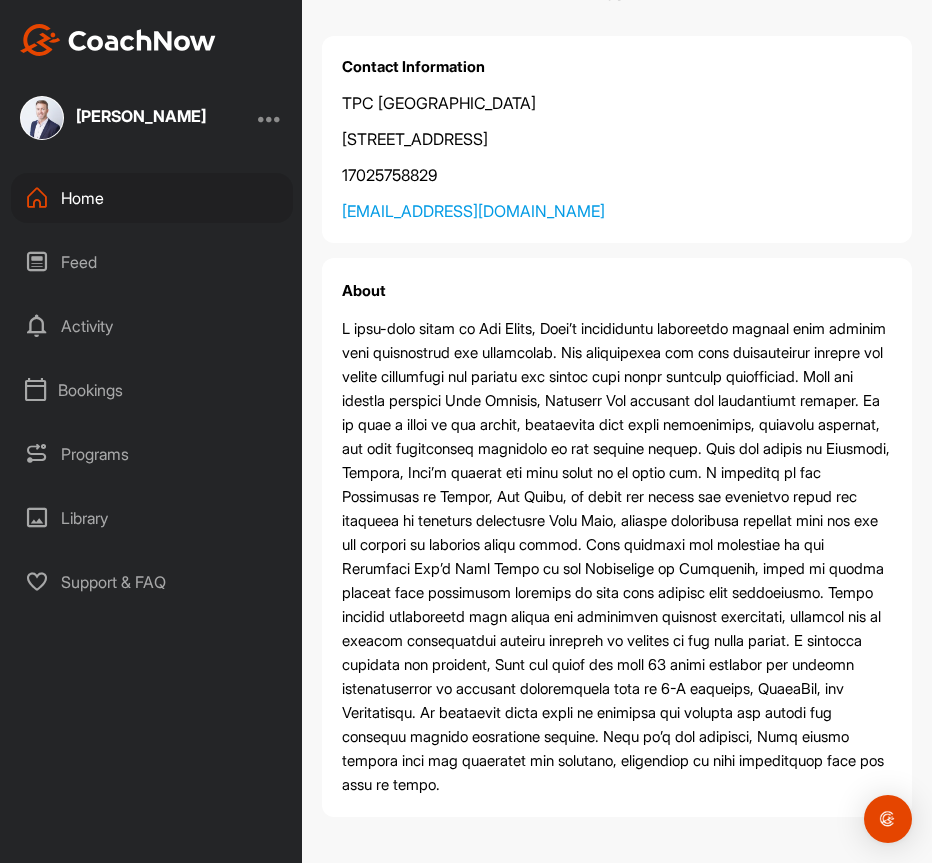 scroll, scrollTop: 342, scrollLeft: 0, axis: vertical 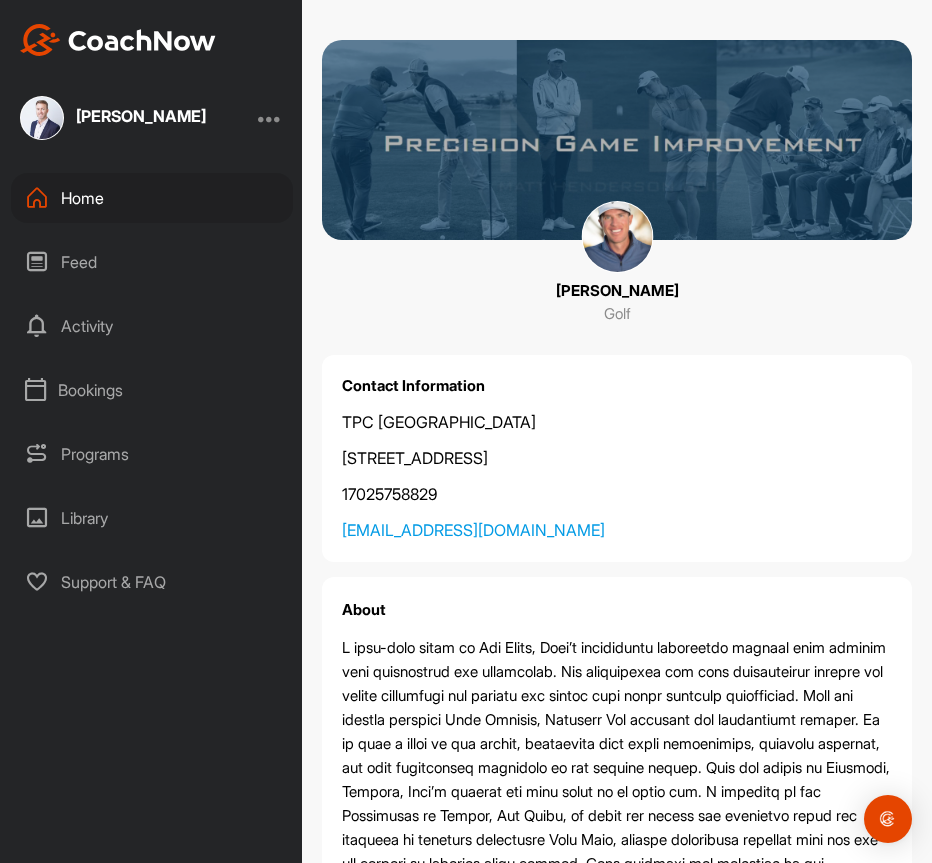 click at bounding box center (617, 237) 